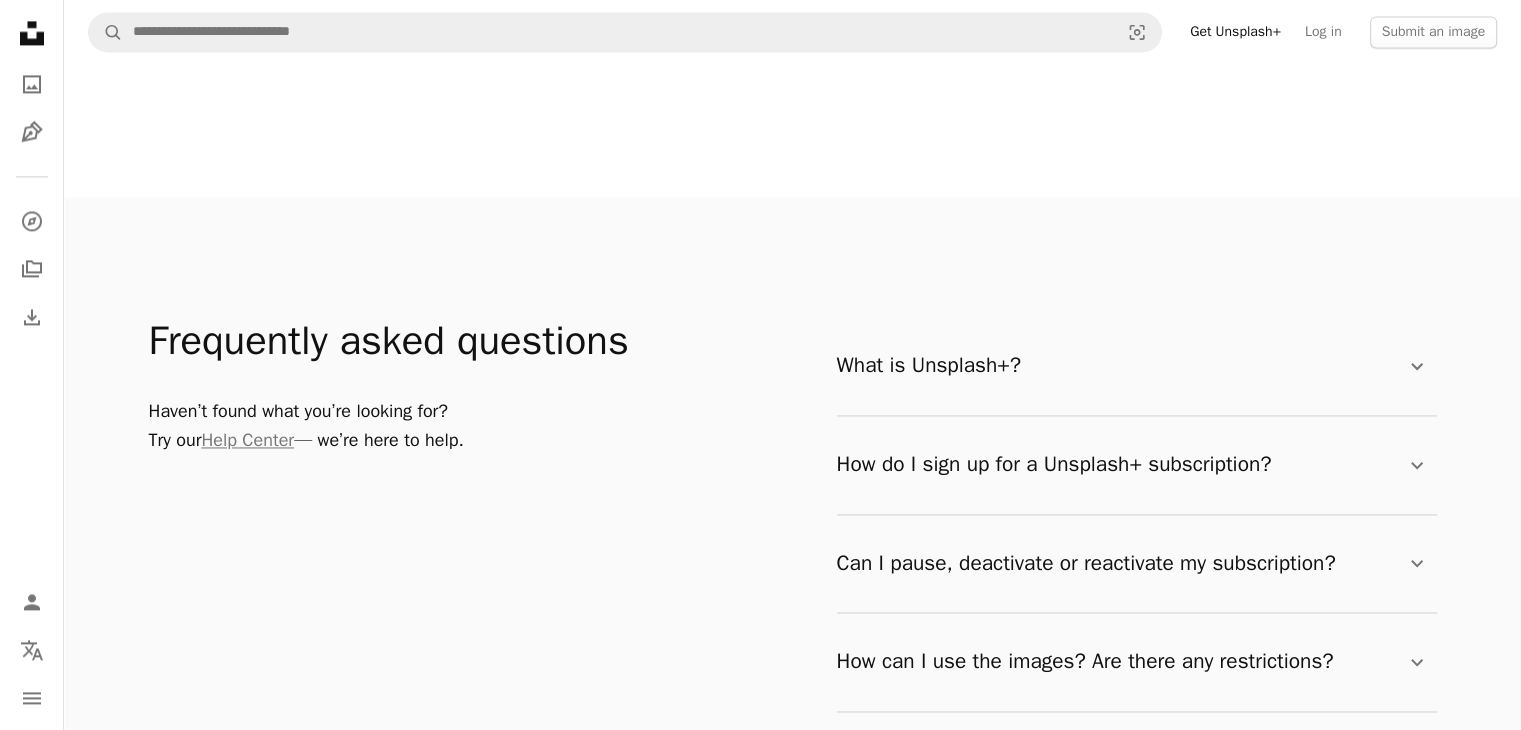scroll, scrollTop: 3100, scrollLeft: 0, axis: vertical 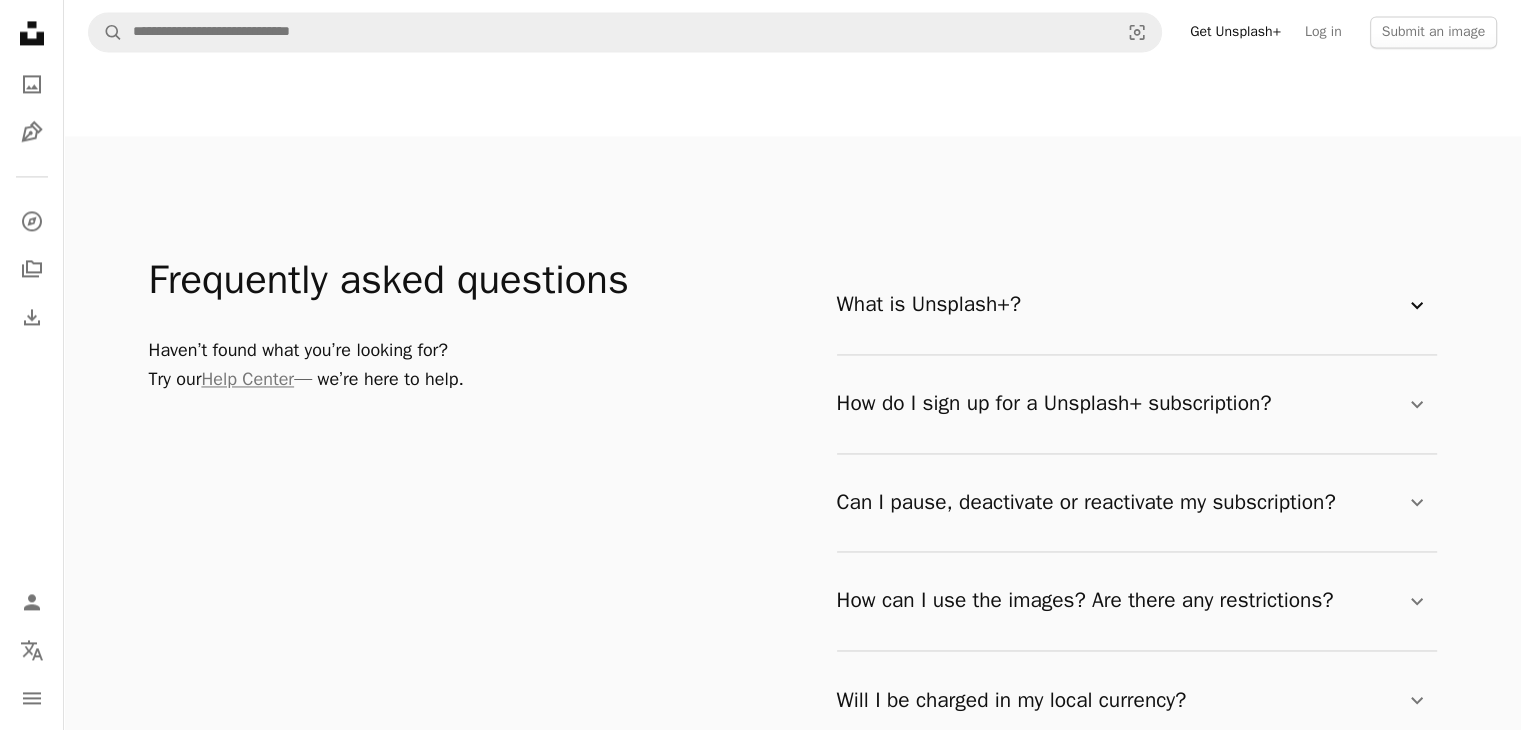 click on "What is Unsplash+? Chevron down" at bounding box center (1133, 305) 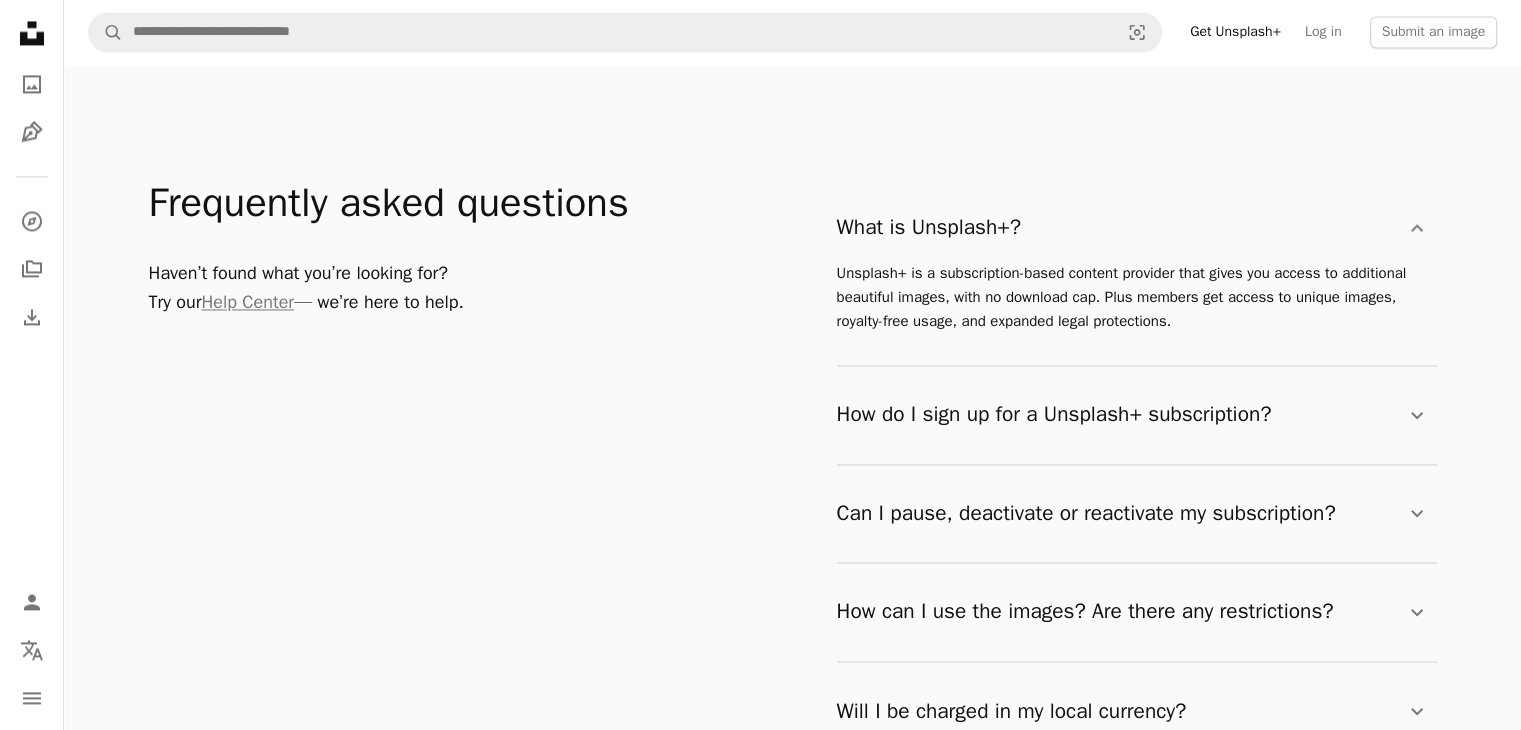scroll, scrollTop: 3400, scrollLeft: 0, axis: vertical 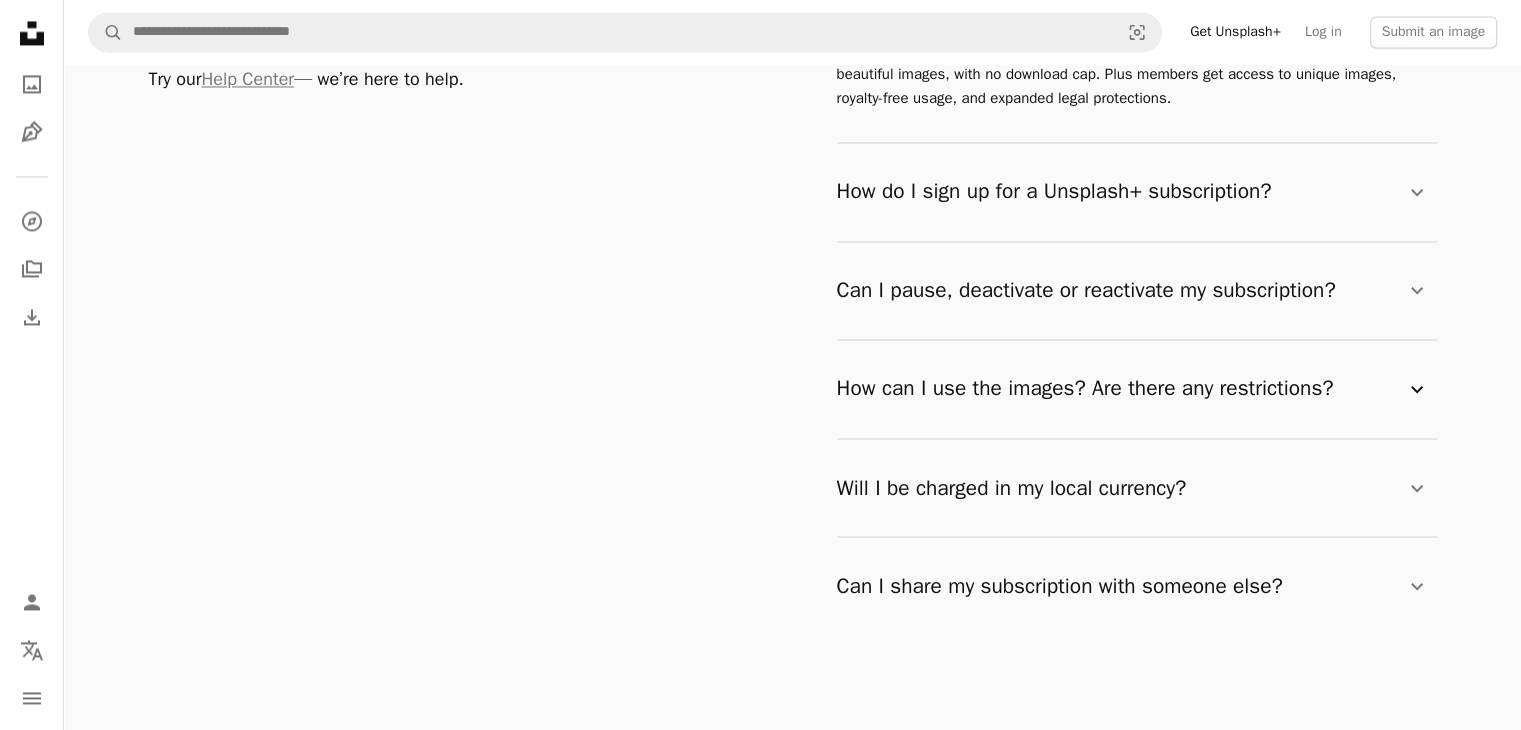 click on "How can I use the images? Are there any restrictions? Chevron down" at bounding box center [1133, 389] 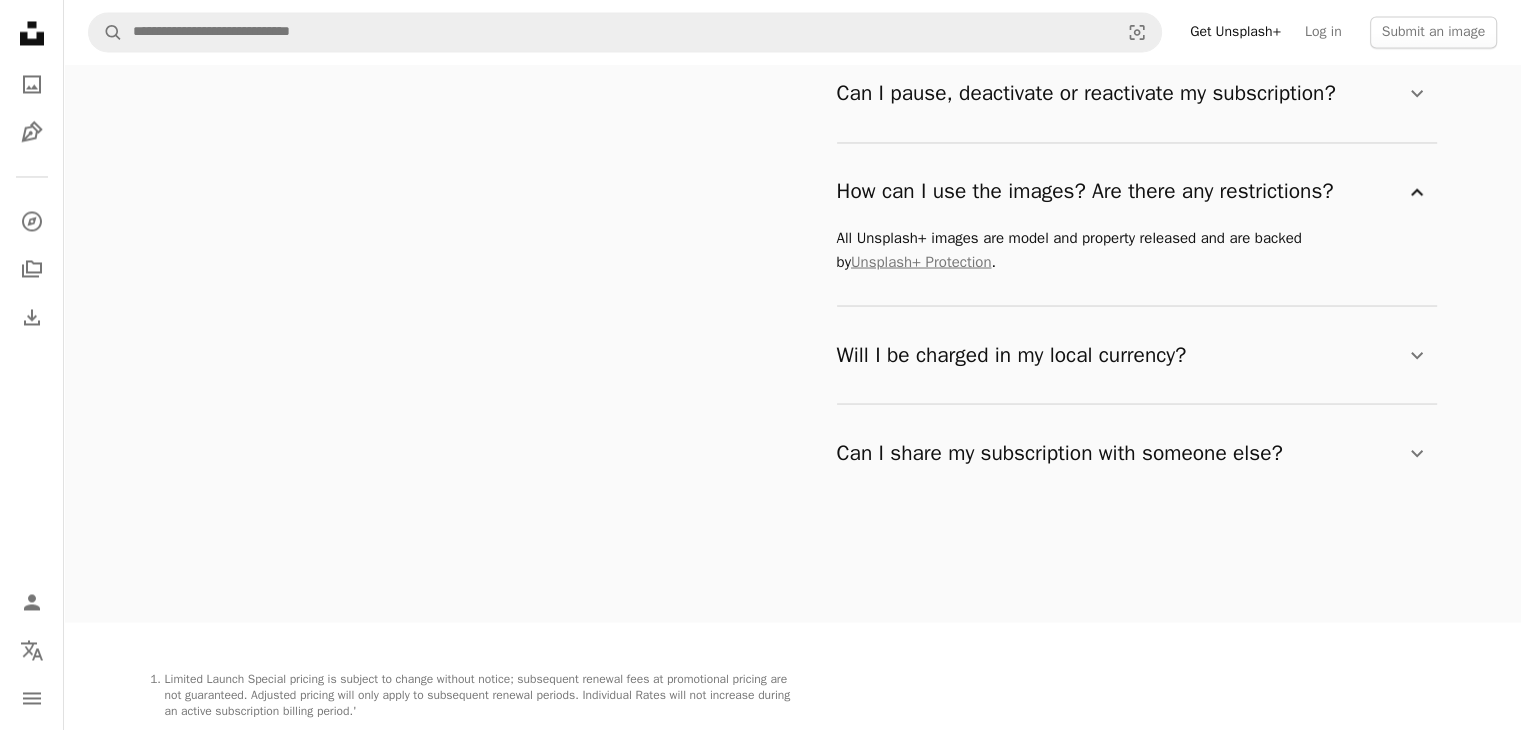 scroll, scrollTop: 3600, scrollLeft: 0, axis: vertical 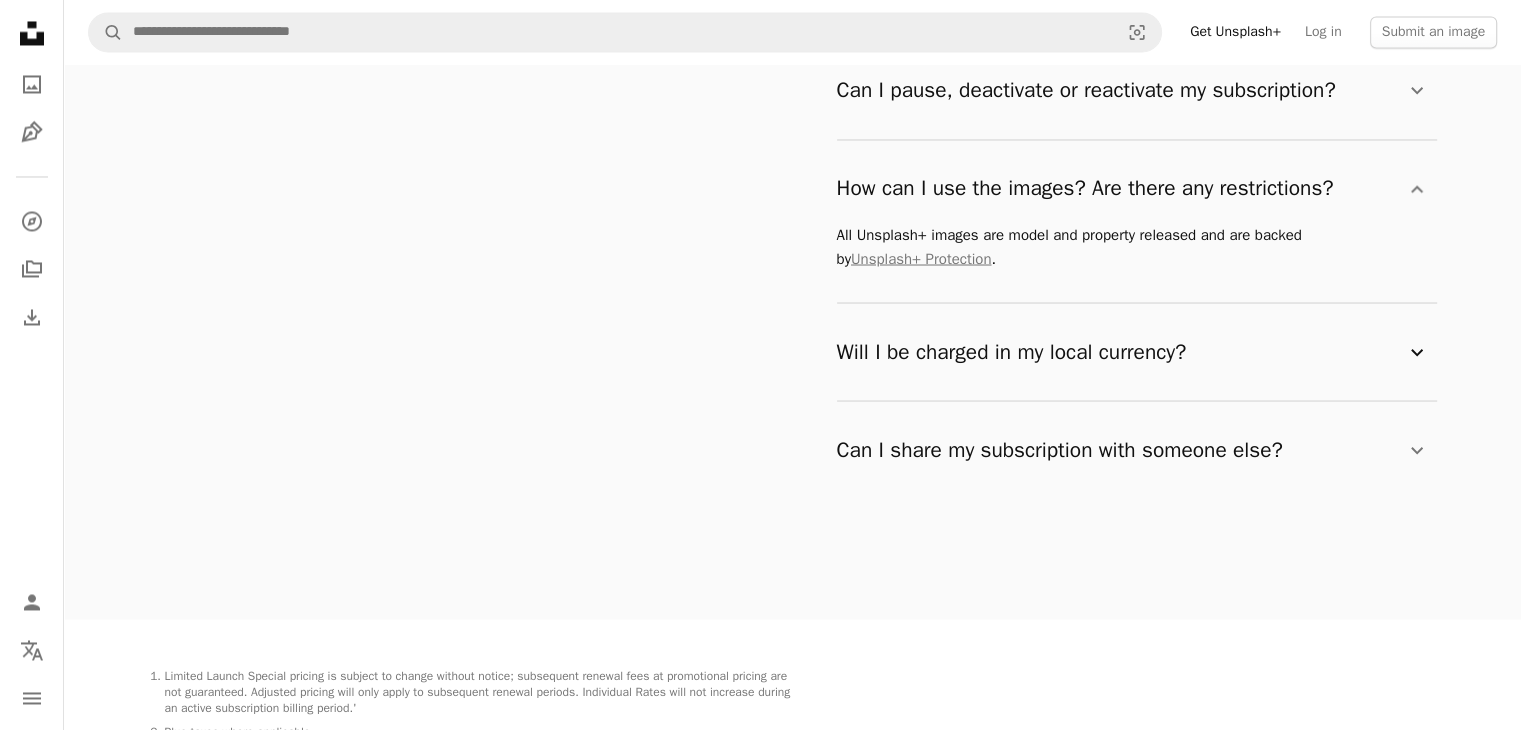 click on "Will I be charged in my local currency? Chevron down" at bounding box center (1133, 352) 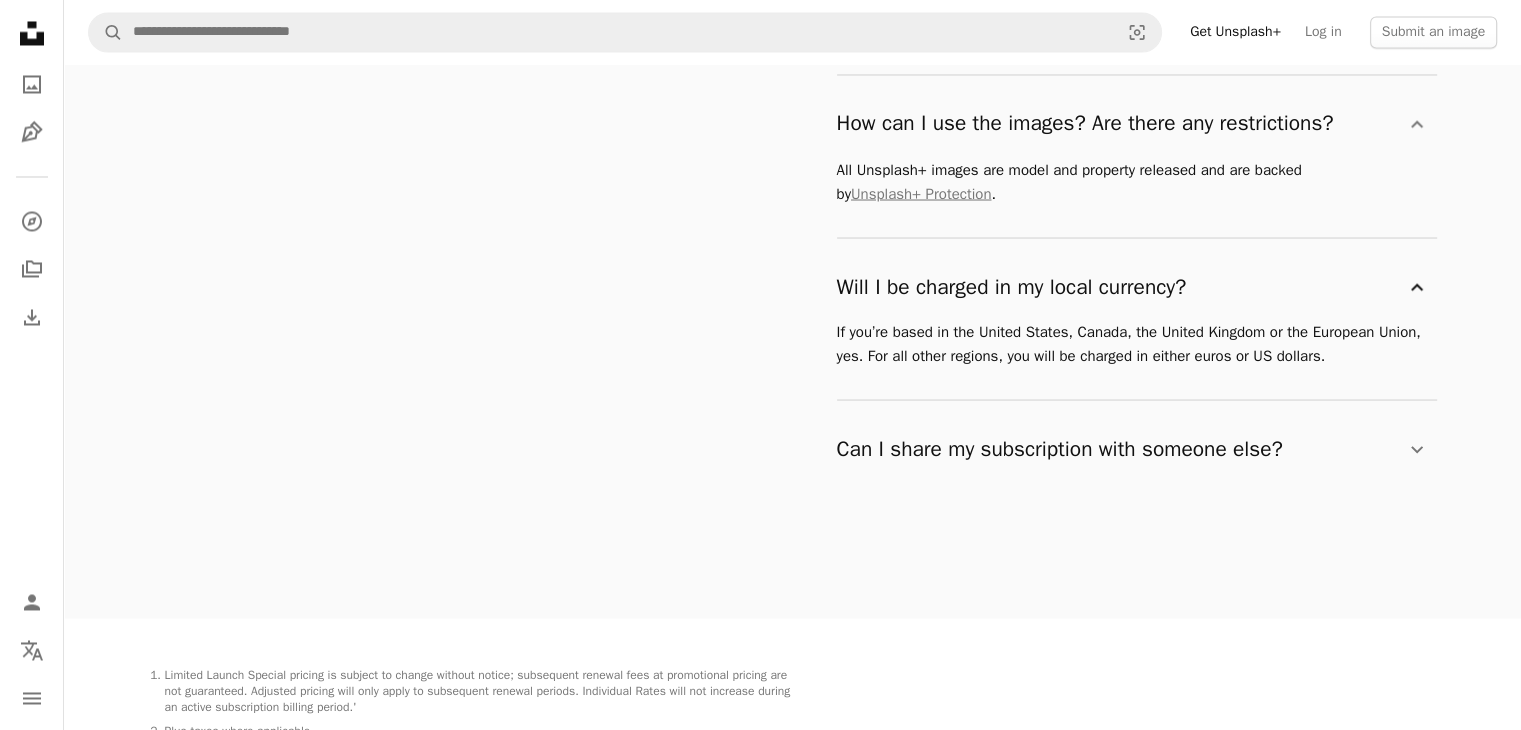 scroll, scrollTop: 3700, scrollLeft: 0, axis: vertical 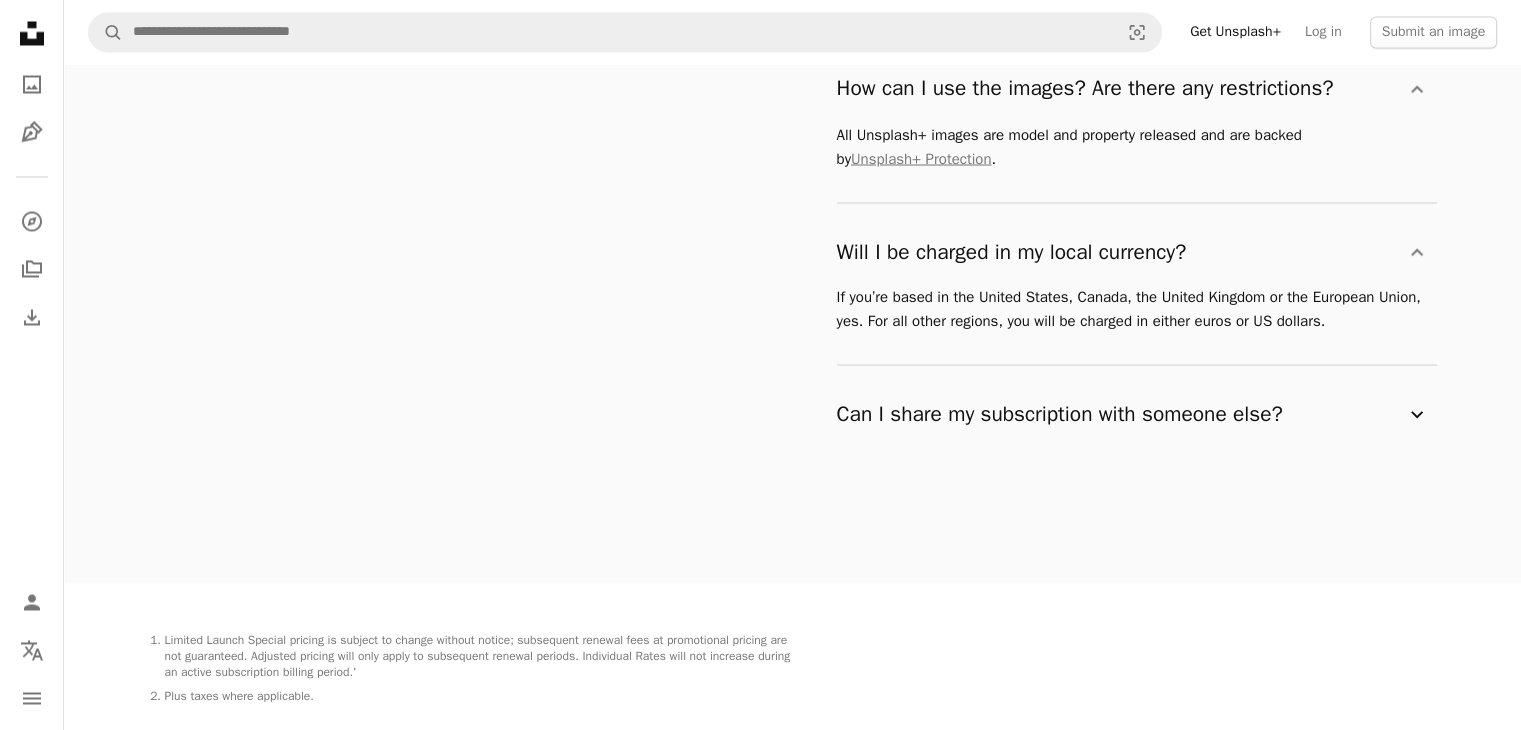 click on "Can I share my subscription with someone else? Chevron down" at bounding box center [1133, 414] 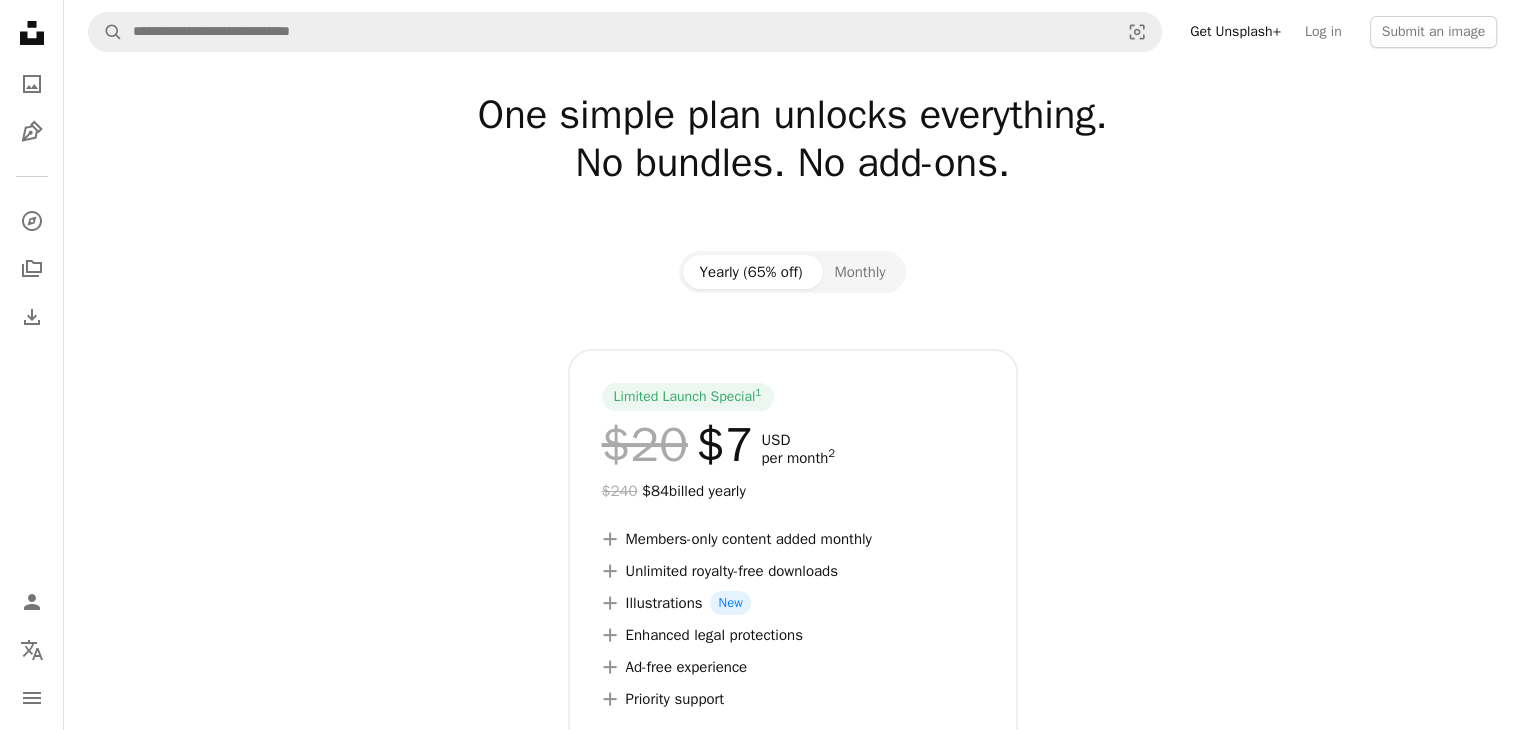 scroll, scrollTop: 0, scrollLeft: 0, axis: both 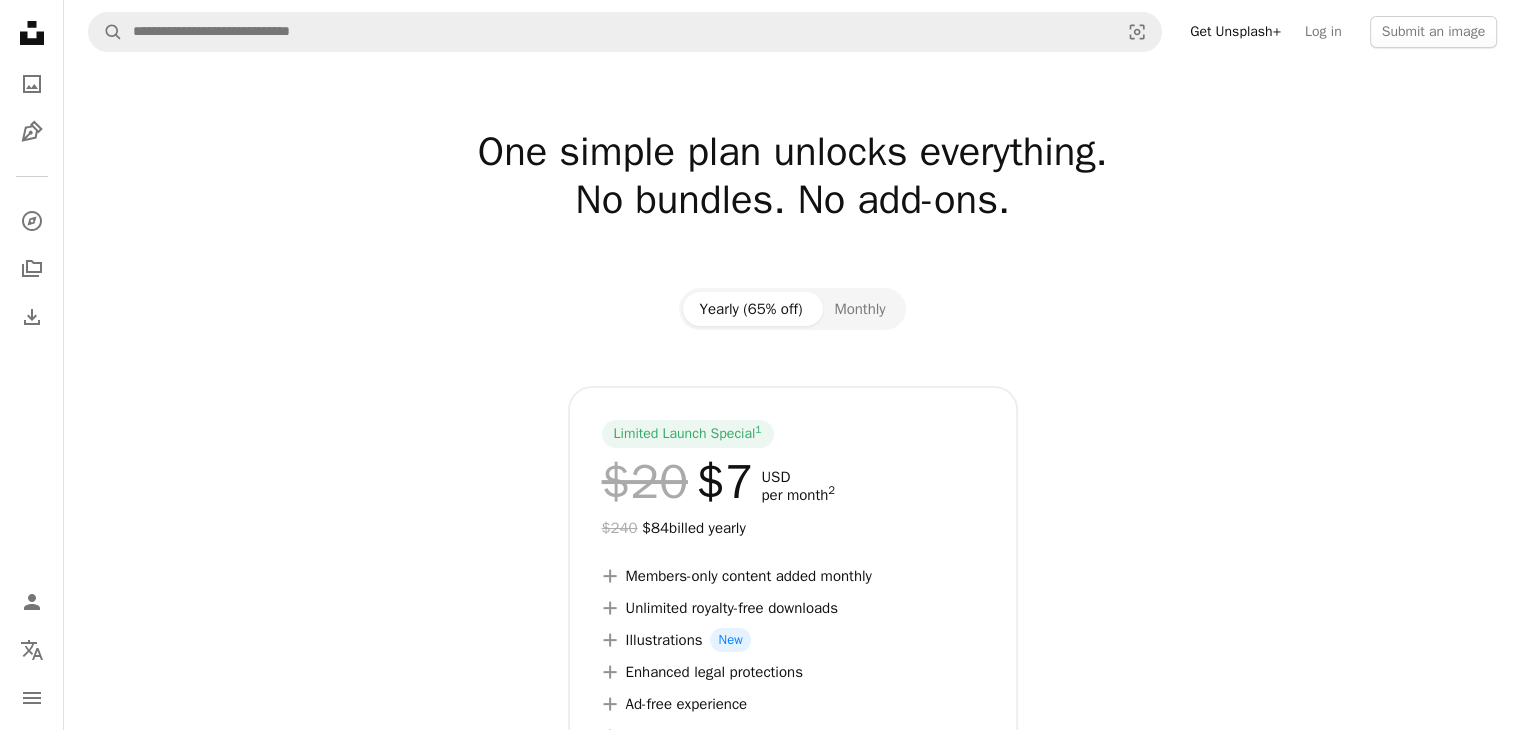 click on "Unsplash logo Unsplash Home" 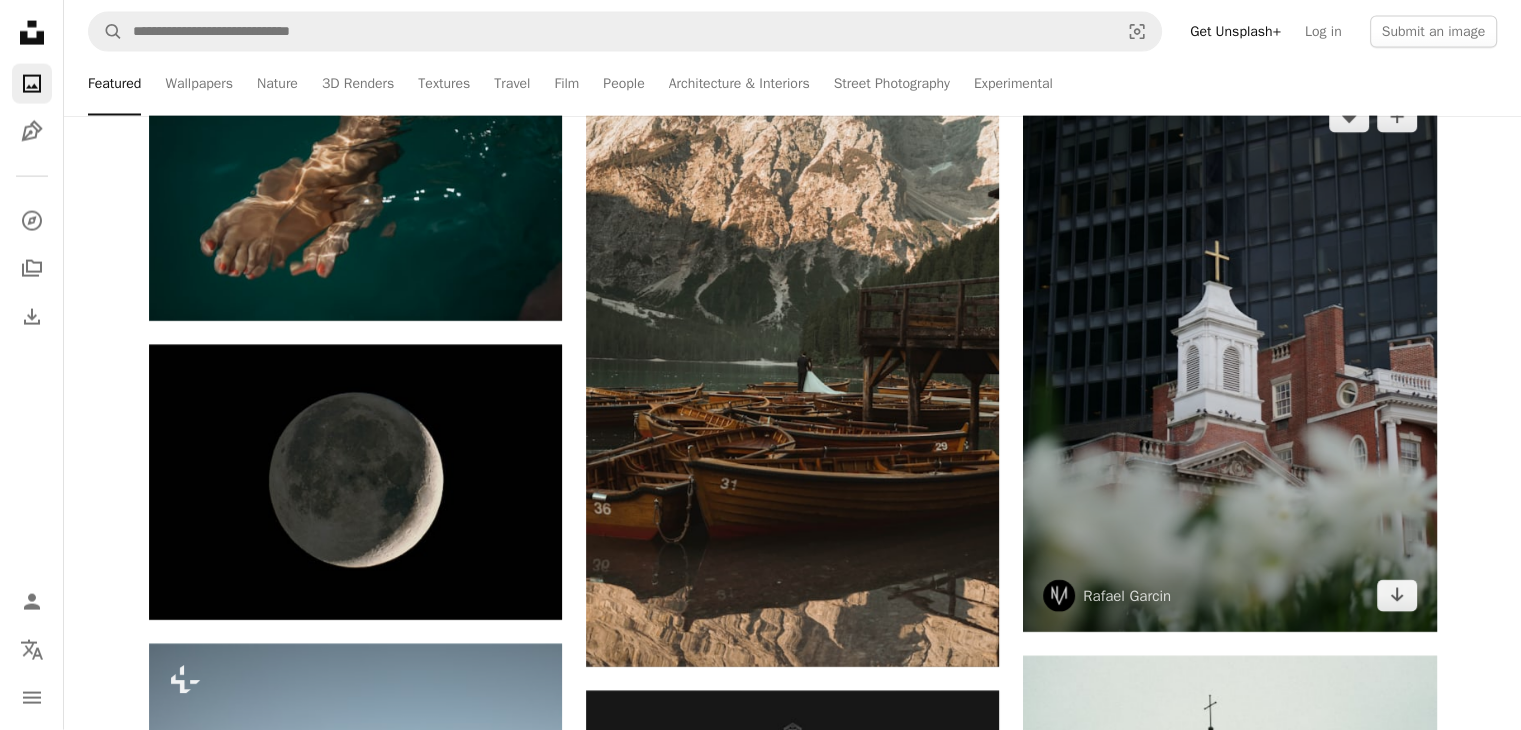scroll, scrollTop: 4900, scrollLeft: 0, axis: vertical 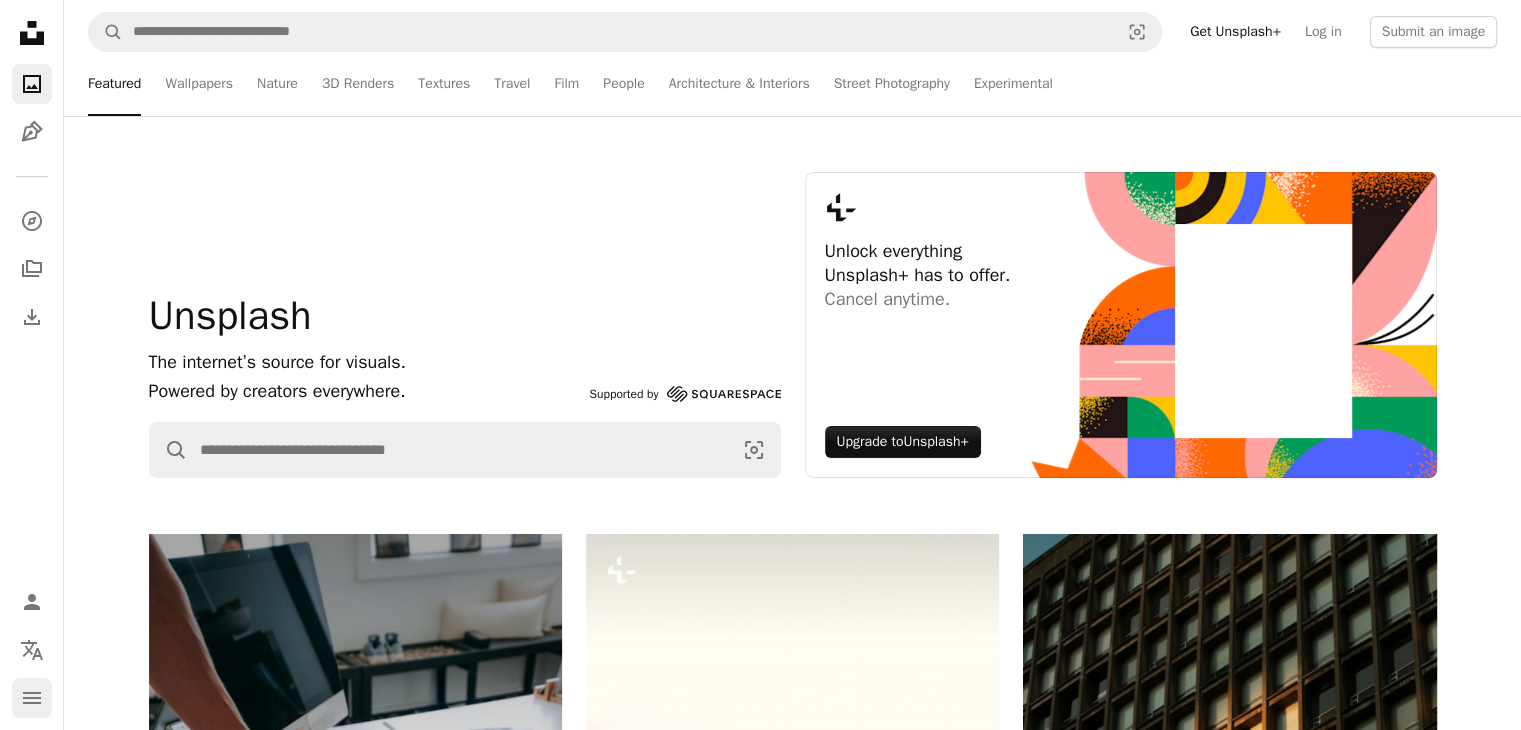 click on "navigation menu" 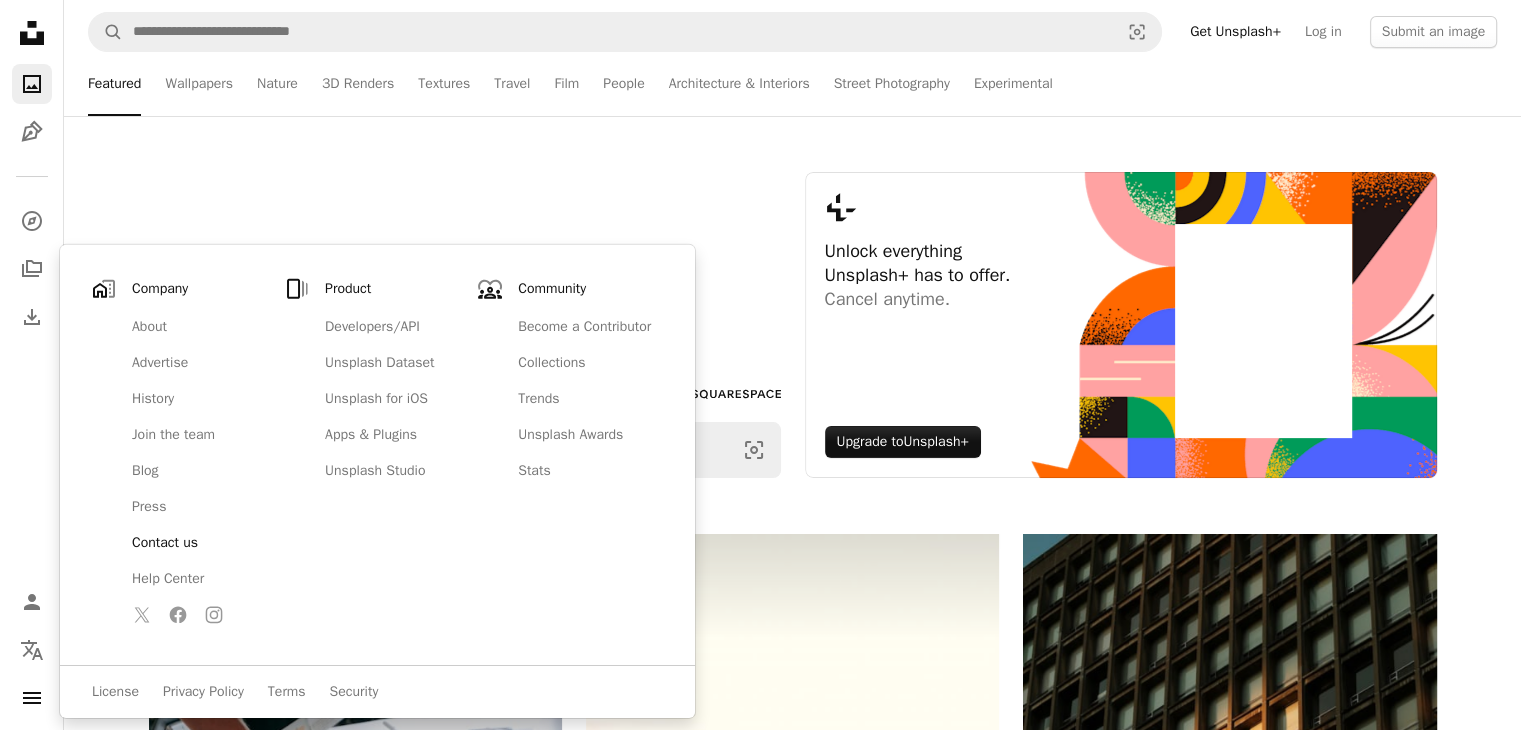 click on "Contact us" at bounding box center (198, 543) 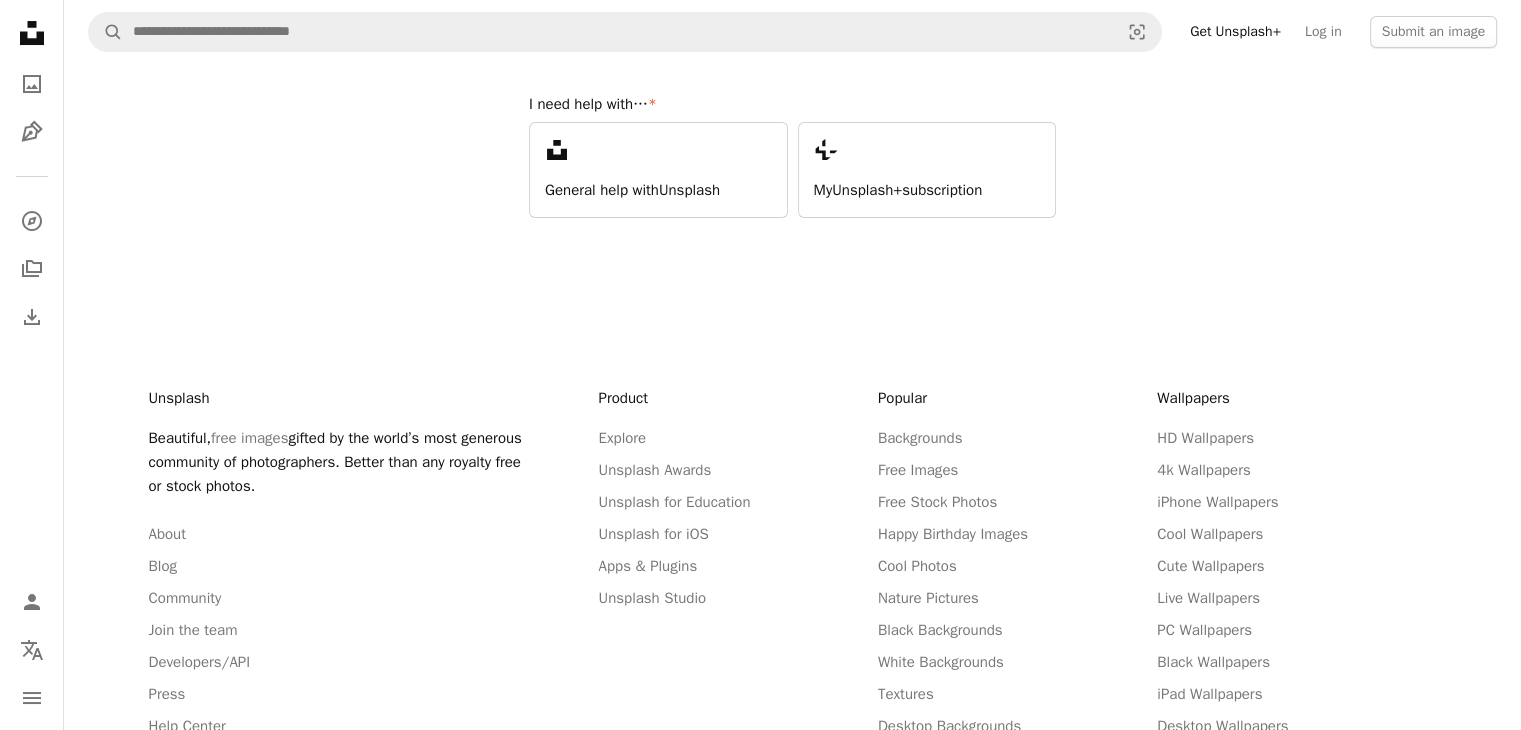 scroll, scrollTop: 0, scrollLeft: 0, axis: both 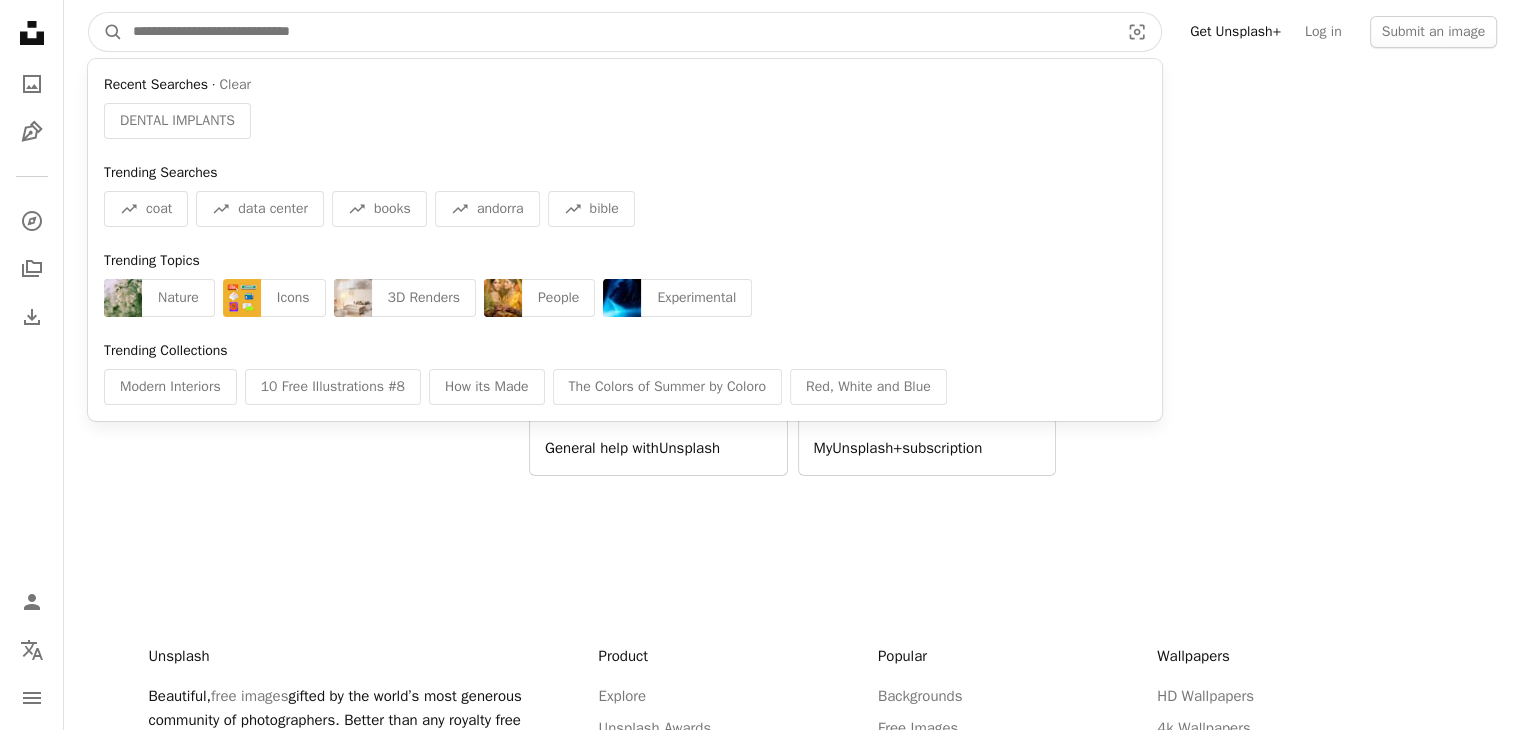 click at bounding box center [618, 32] 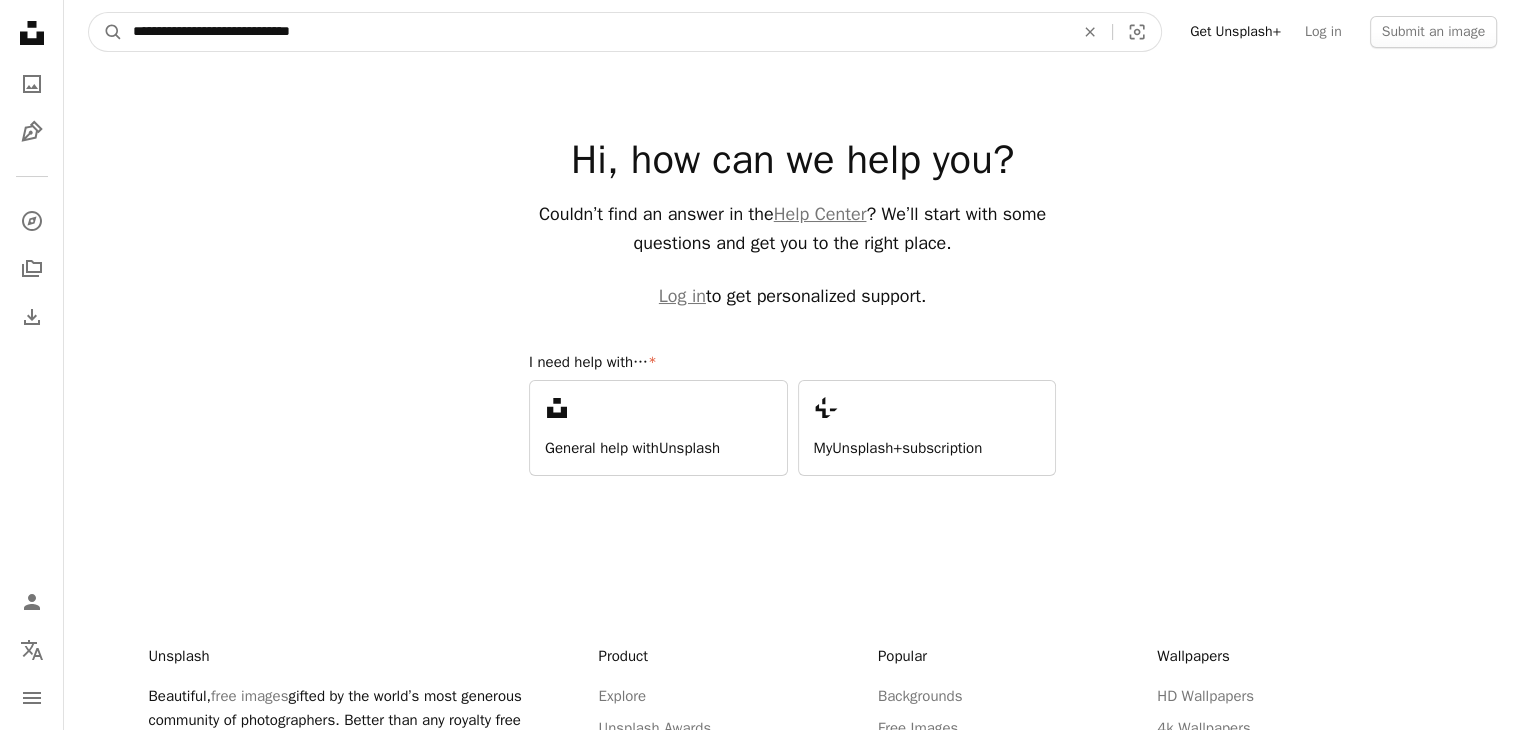 type on "**********" 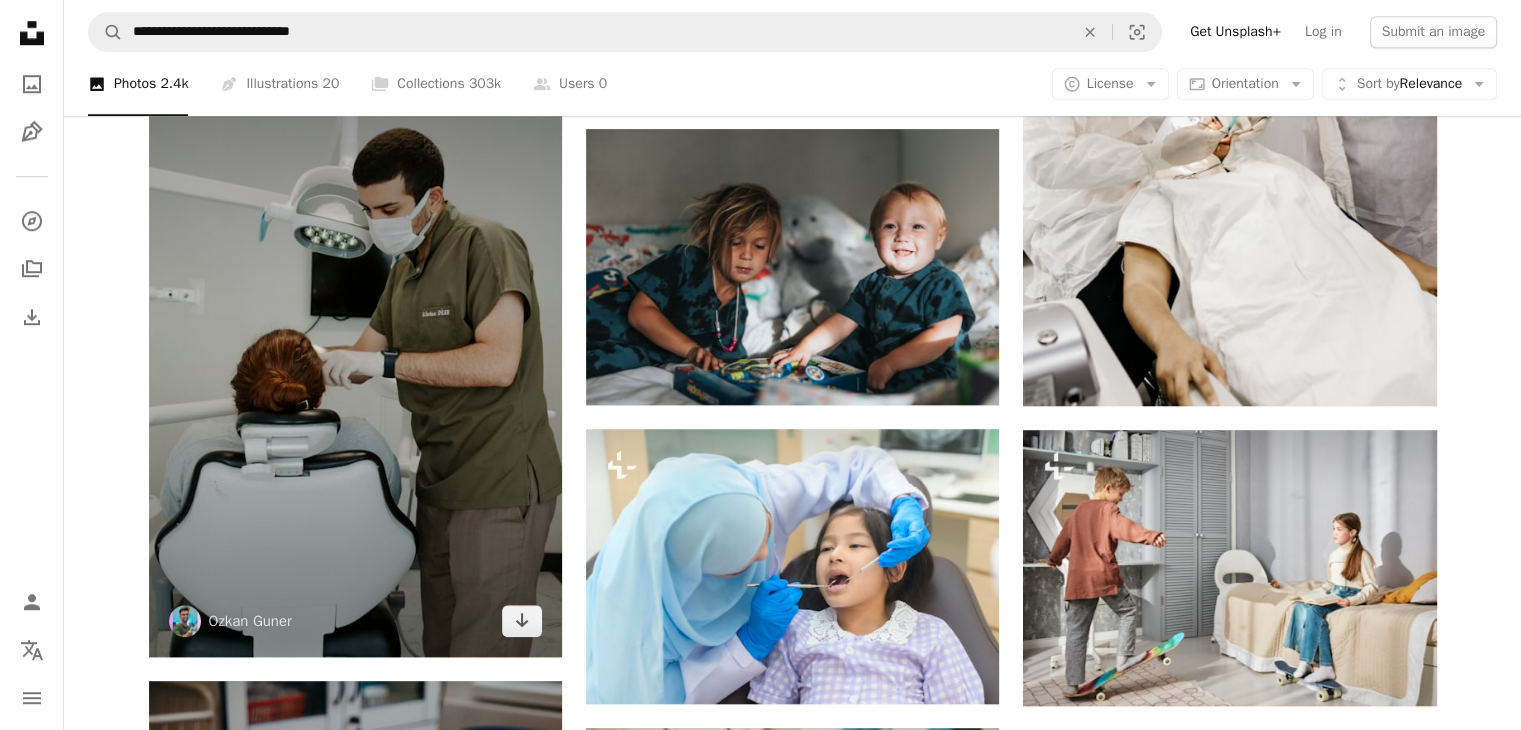scroll, scrollTop: 1800, scrollLeft: 0, axis: vertical 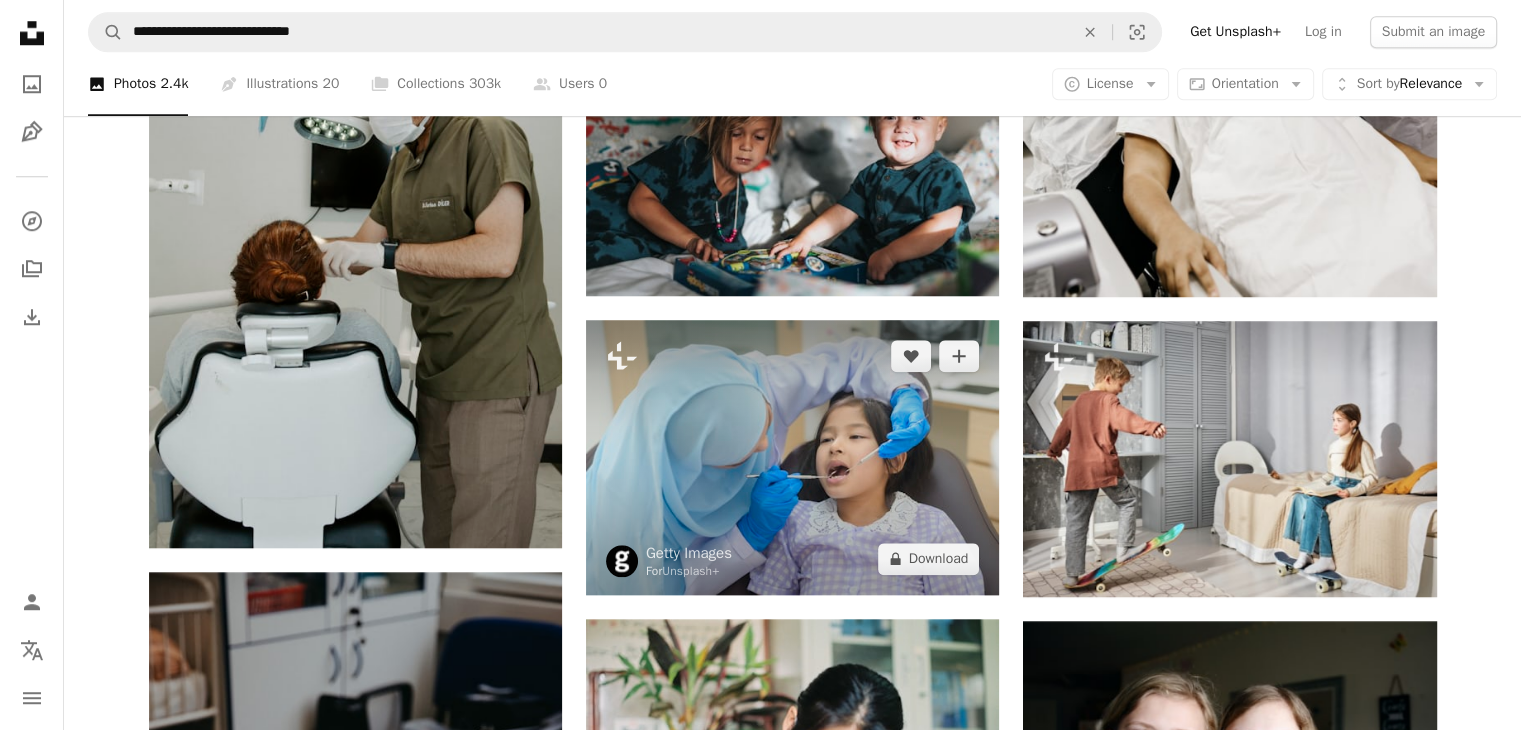 click at bounding box center (792, 457) 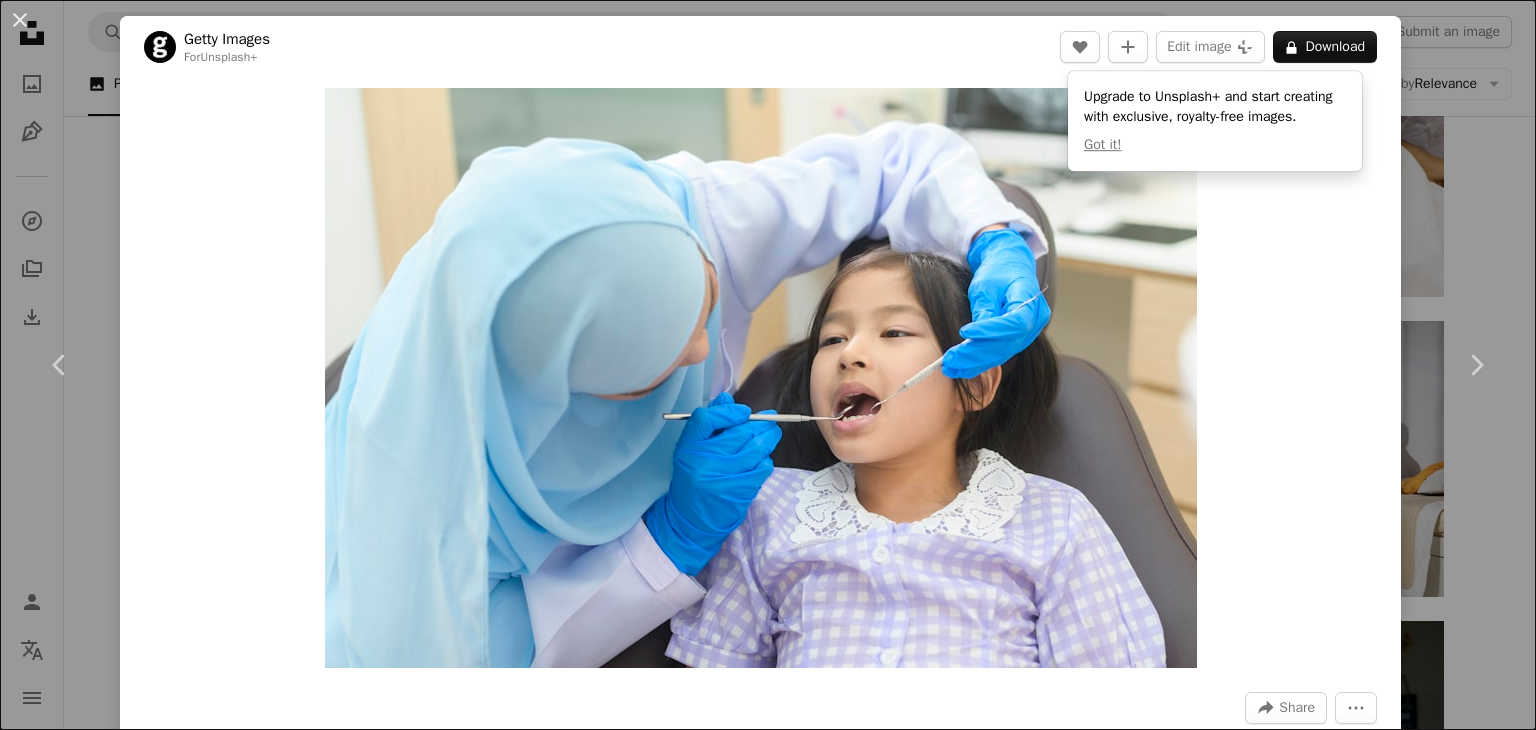 click on "An X shape Chevron left Chevron right Getty Images For Unsplash+ A heart A plus sign Edit image Plus sign for Unsplash+ A lock Download Zoom in A forward-right arrow Share More Actions Calendar outlined Published on November 3, 2022 Safety Licensed under the Unsplash+ License medicine dentist healthy lifestyle wellbeing healthcare and medicine healthcare worker visit medical exam doctor's office medical instrument dental hygienist modest clothing medical occupation Creative Commons images From this series Chevron right Plus sign for Unsplash+ Plus sign for Unsplash+ Plus sign for Unsplash+ Plus sign for Unsplash+ Plus sign for Unsplash+ Plus sign for Unsplash+ Plus sign for Unsplash+ Plus sign for Unsplash+ Plus sign for Unsplash+ Plus sign for Unsplash+ Plus sign for Unsplash+ Related images Plus sign for Unsplash+ A heart A plus sign Getty Images For Unsplash+ A lock Download Plus sign for Unsplash+ A heart A plus sign Getty Images For Unsplash+ A lock Download Plus sign for Unsplash+ A heart A plus sign" at bounding box center [768, 365] 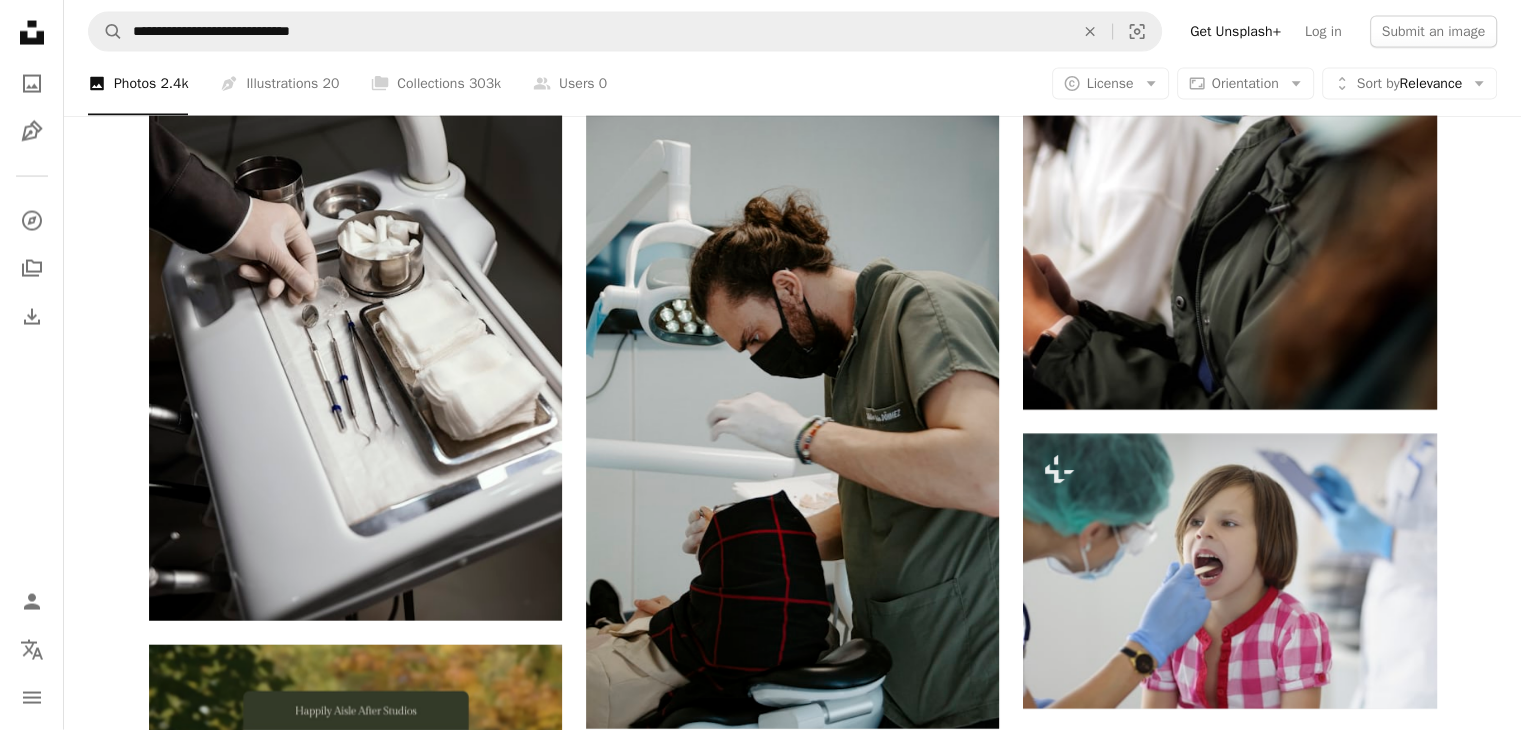 scroll, scrollTop: 4300, scrollLeft: 0, axis: vertical 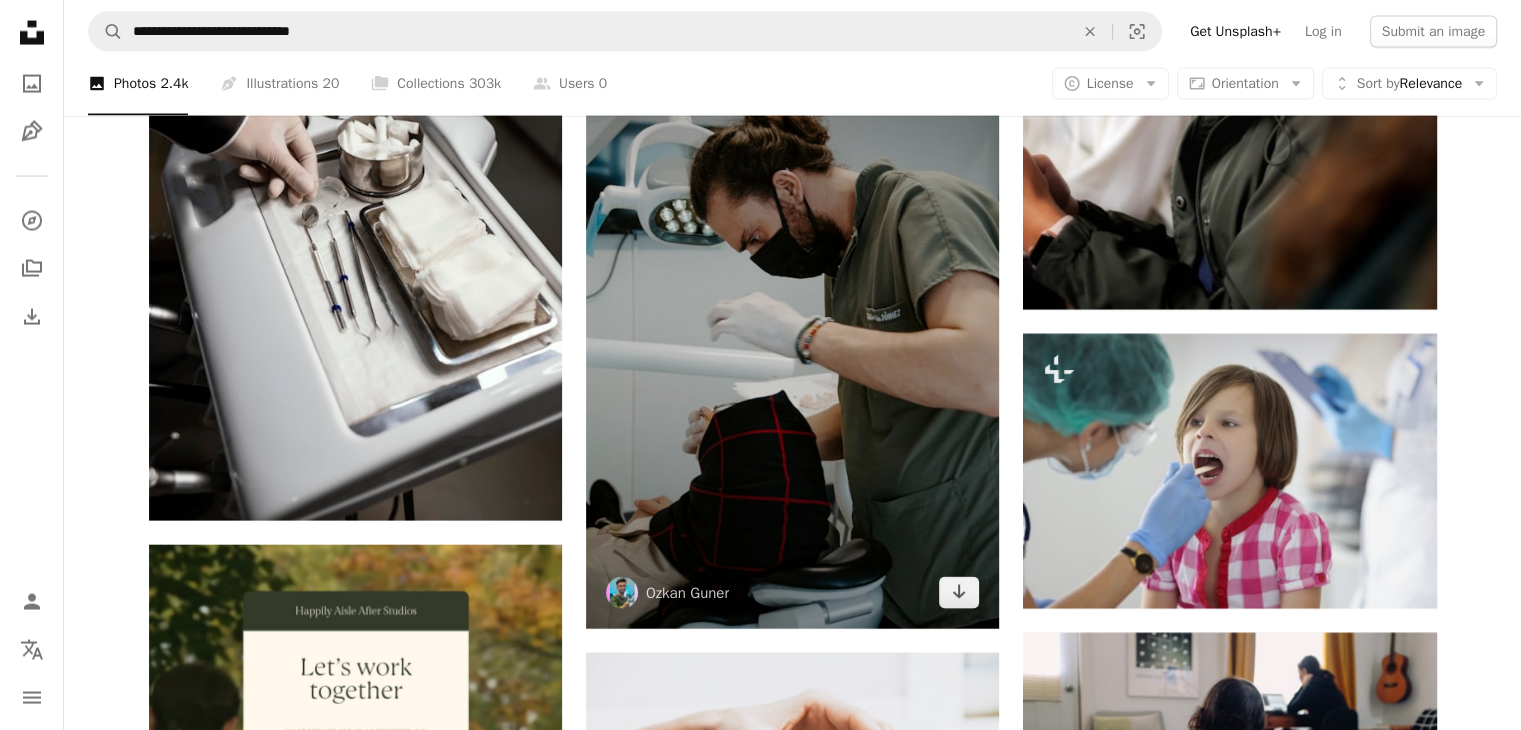 click at bounding box center (792, 319) 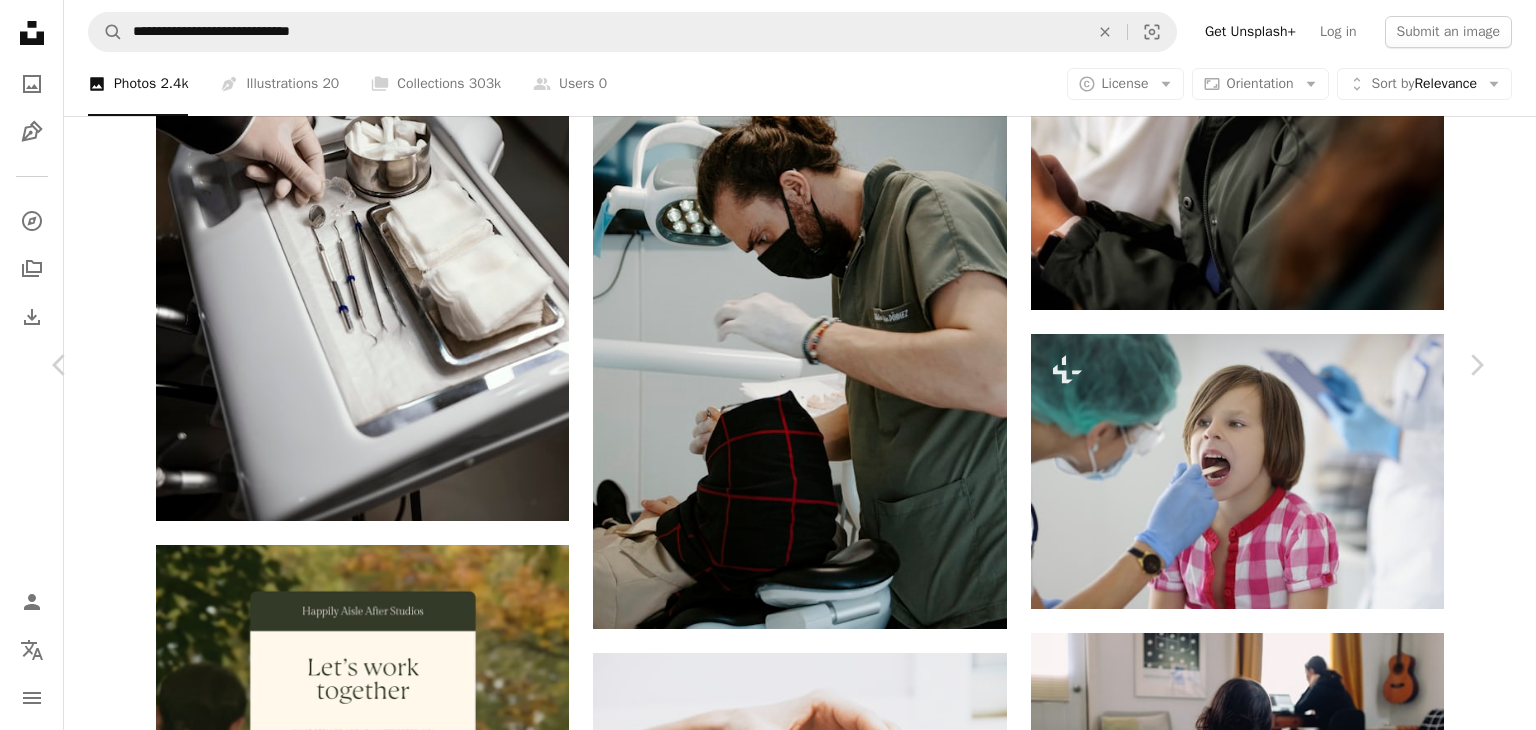 click on "Download free" at bounding box center [1287, 3446] 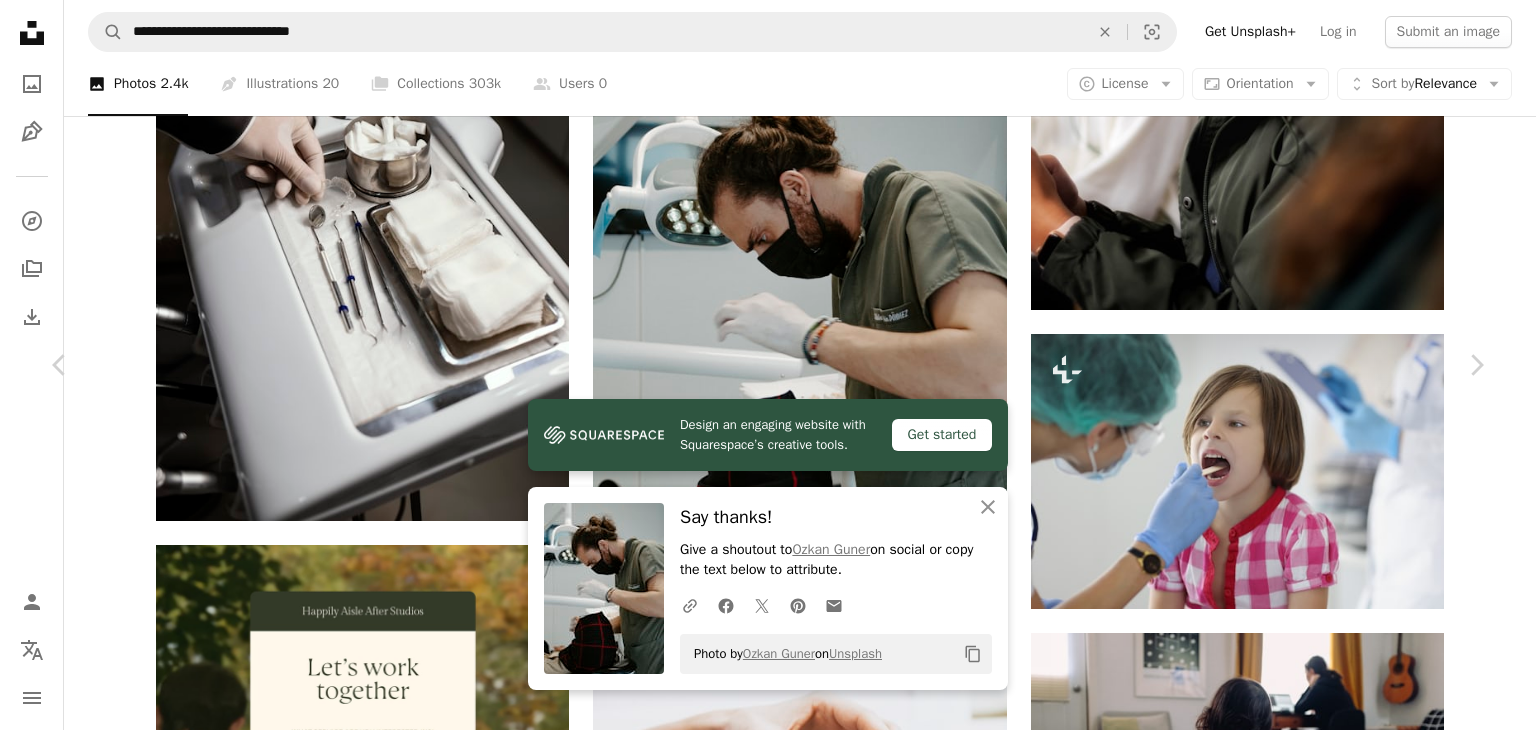 click on "An X shape Chevron left Chevron right Design an engaging website with Squarespace’s creative tools. Get started An X shape Close Say thanks! Give a shoutout to [PERSON] on social or copy the text below to attribute. A URL sharing icon (chains) Facebook icon X (formerly Twitter) icon Pinterest icon An envelope Photo by [PERSON] on Unsplash Copy content [PERSON] dentist [PERSON] A heart A plus sign Edit image Plus sign for Unsplash+ Download free Chevron down Zoom in Views 1,053,689 Downloads 3,308 Featured in Photos A forward-right arrow Share Info icon Info More Actions A map marker Turkey Calendar outlined Published on September 10, 2022 Camera Canon, EOS 60D Safety Free to use under the Unsplash License doctor hospital dentist doctors teeth clinic dental clinic dentistry stomatology orthodontist prosthetic dental surgery dental tools human grey turkey operating theatre Free pictures Browse premium related images on iStock | Save 20% with code UNSPLASH20 View more on iStock" at bounding box center (768, 3764) 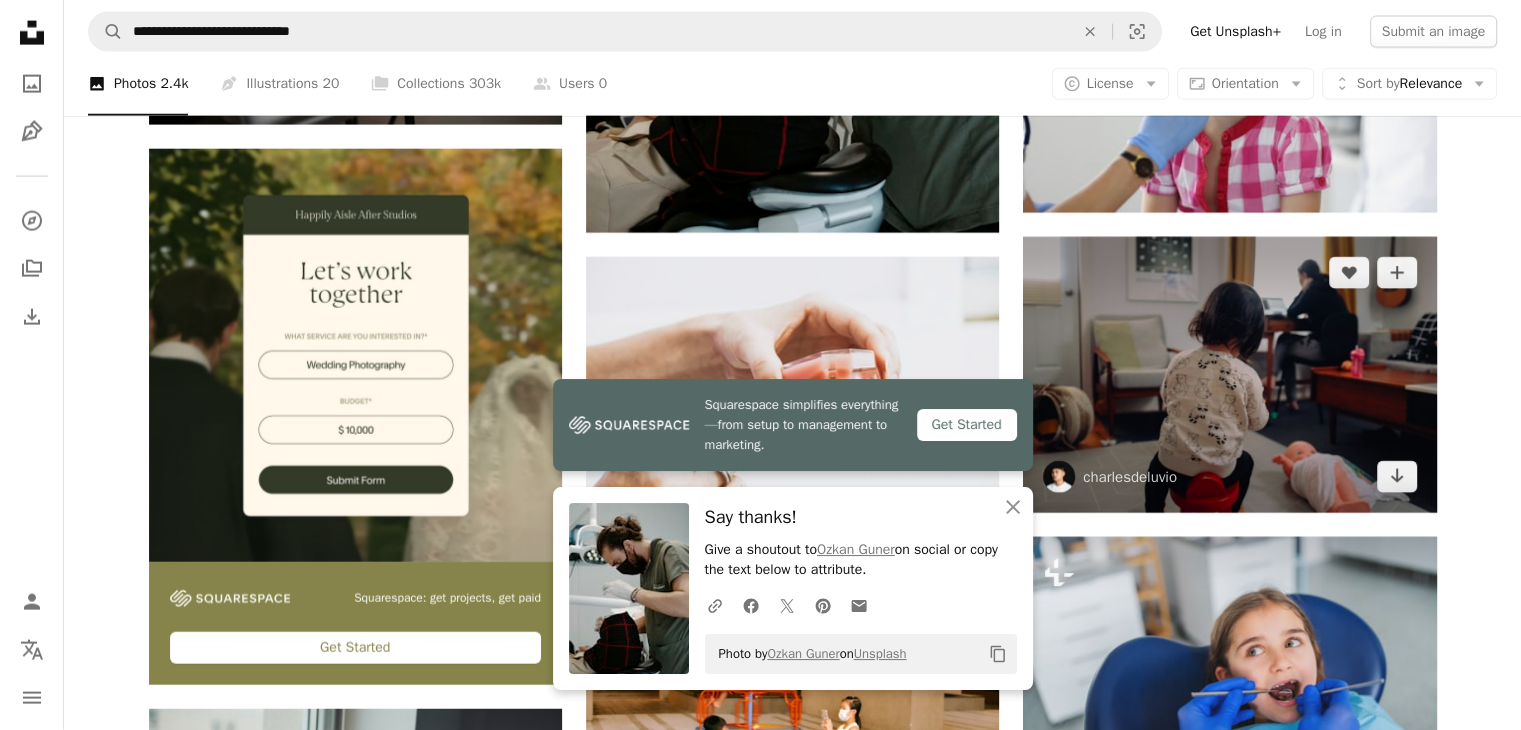 scroll, scrollTop: 4700, scrollLeft: 0, axis: vertical 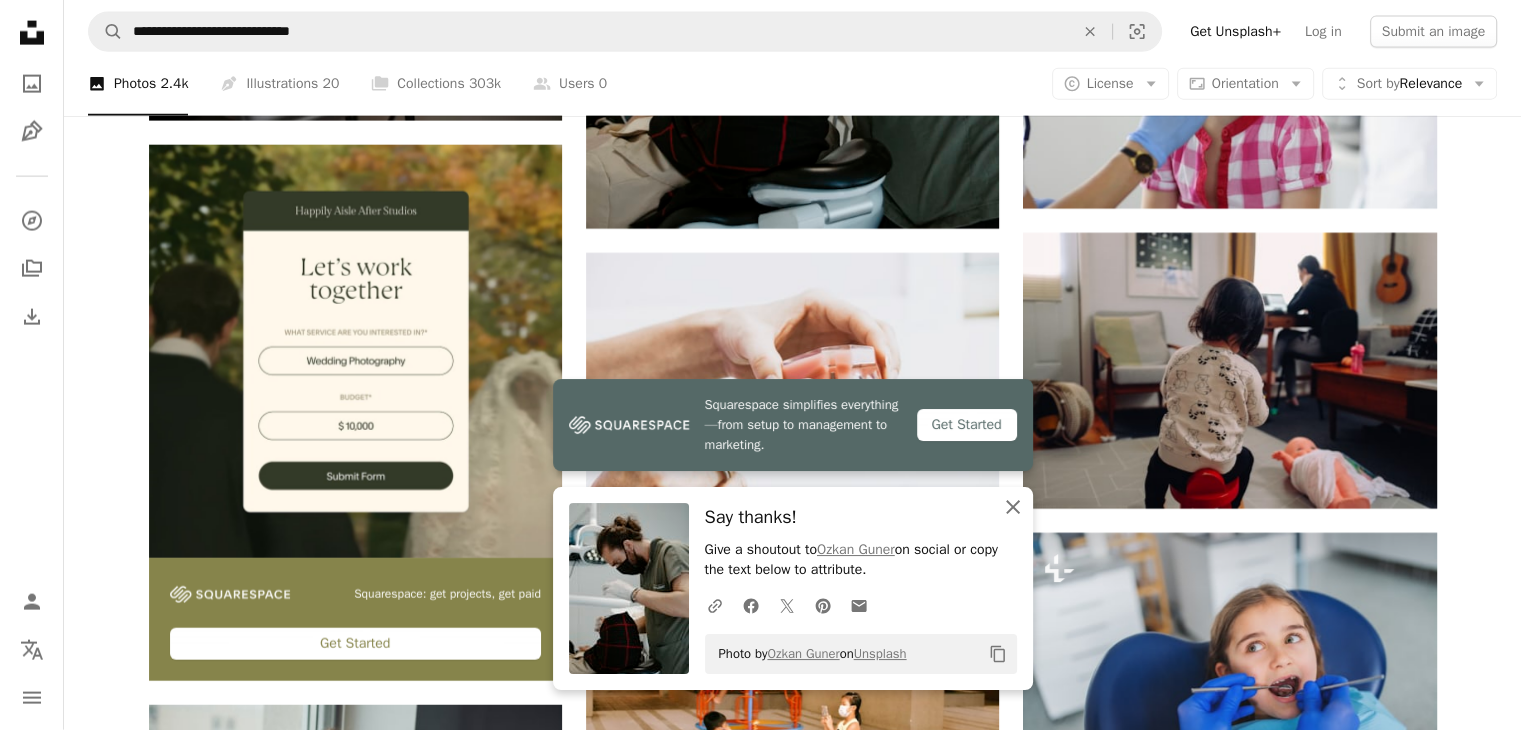 click on "An X shape" 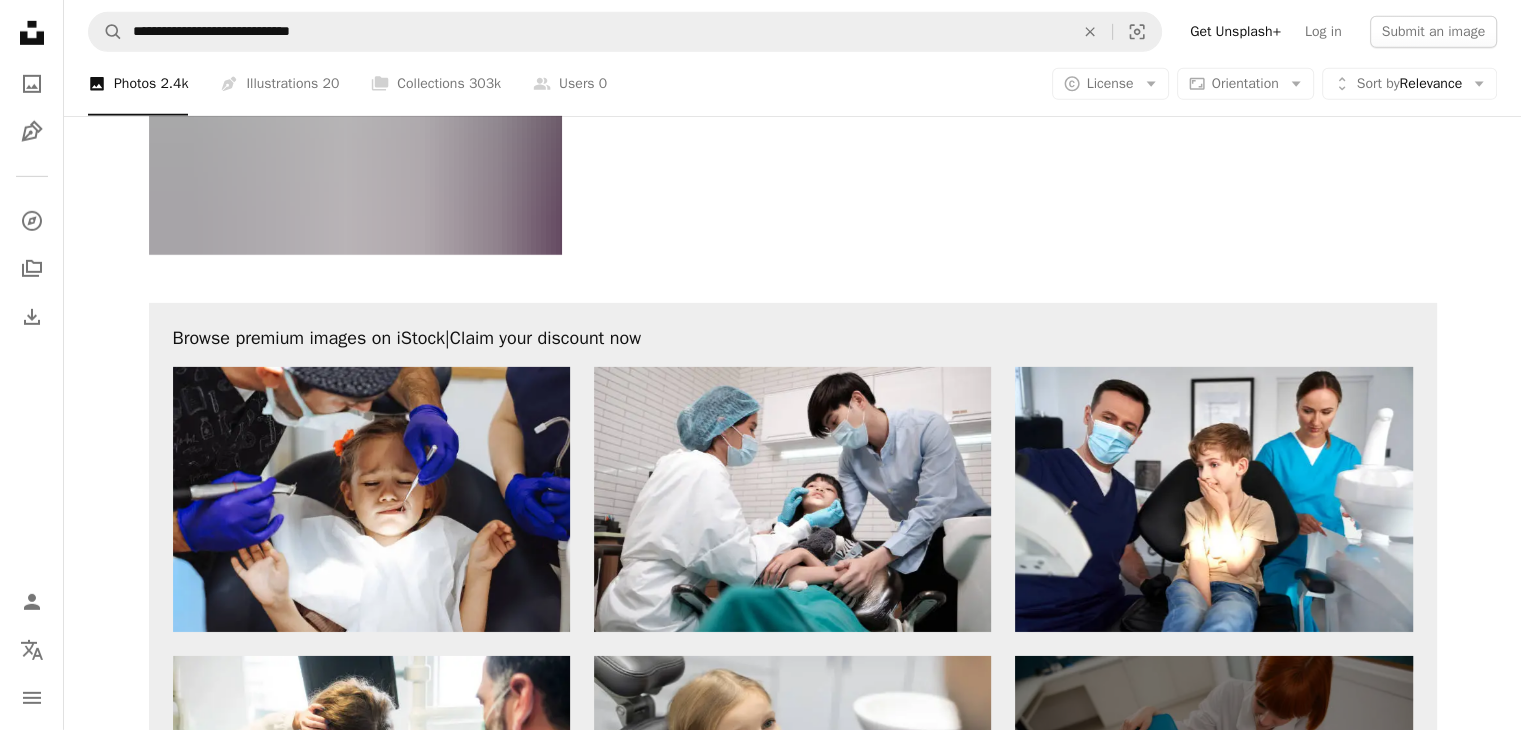 scroll, scrollTop: 6500, scrollLeft: 0, axis: vertical 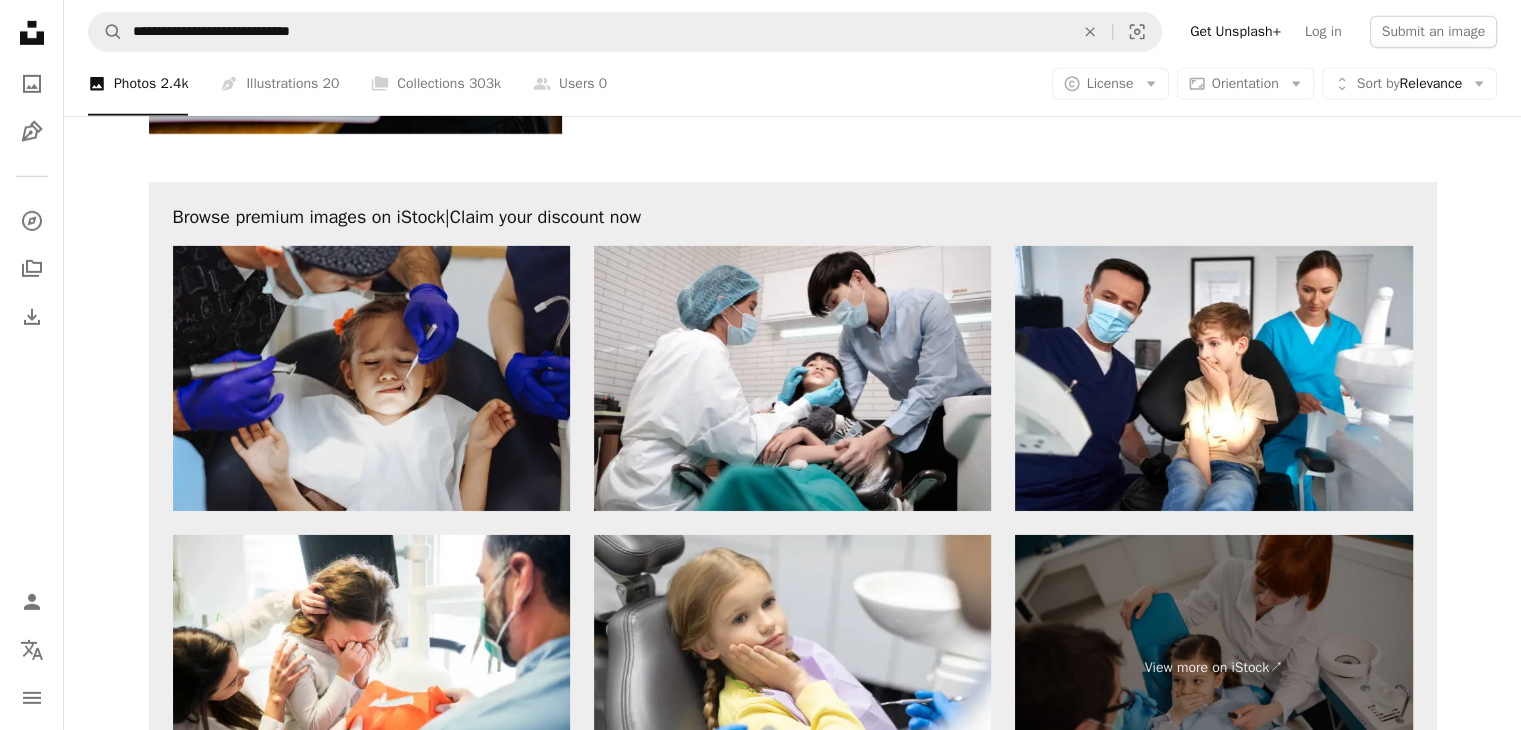 click at bounding box center [371, 378] 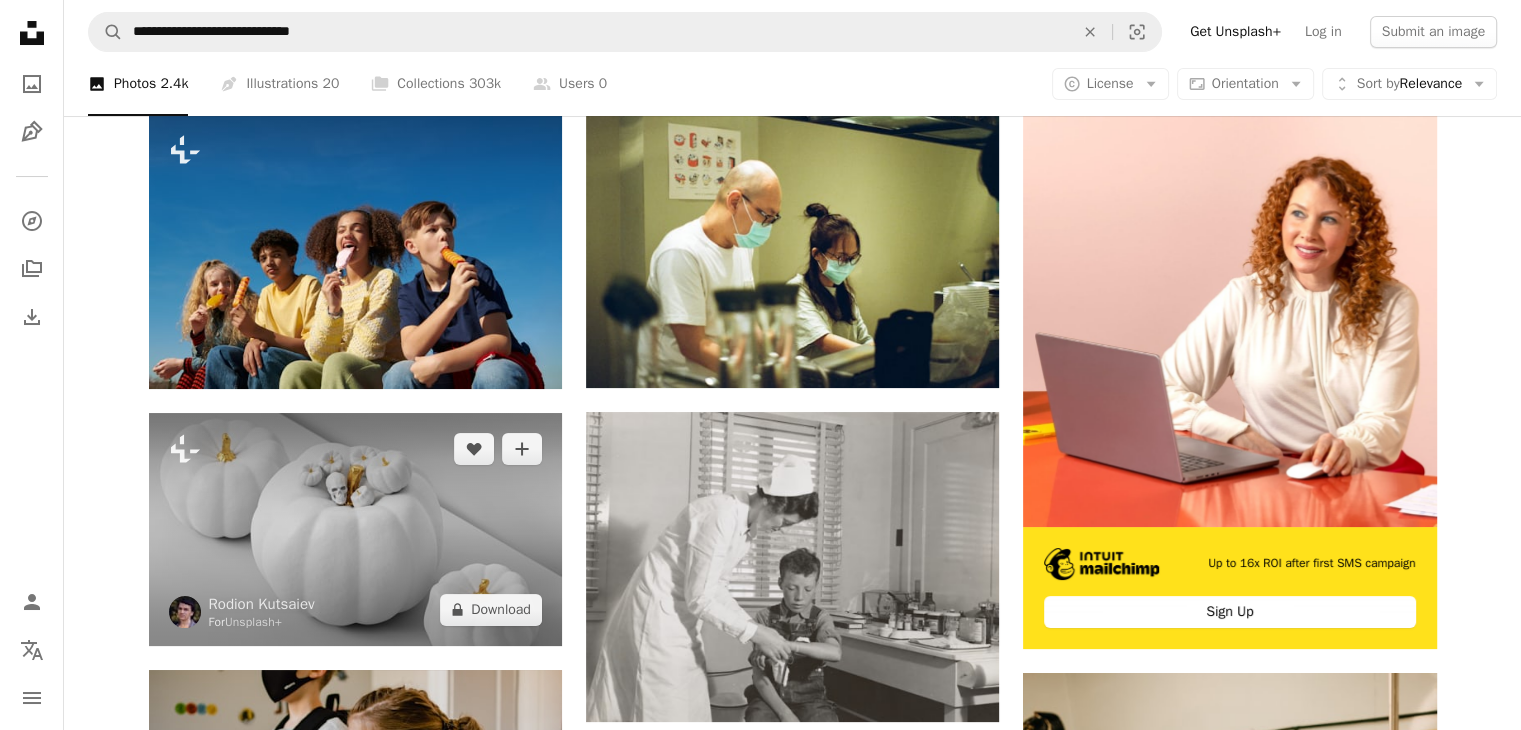scroll, scrollTop: 0, scrollLeft: 0, axis: both 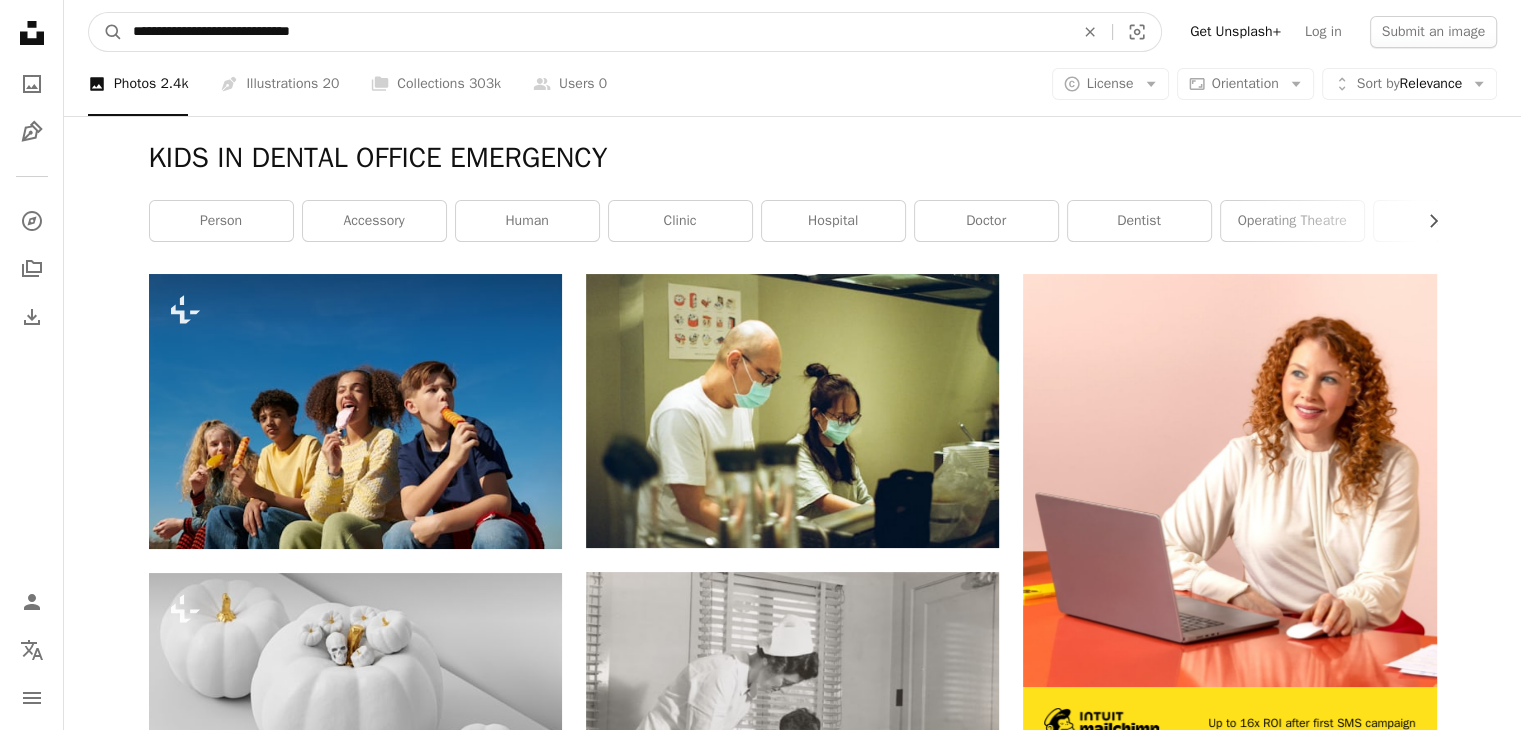 click on "**********" at bounding box center (595, 32) 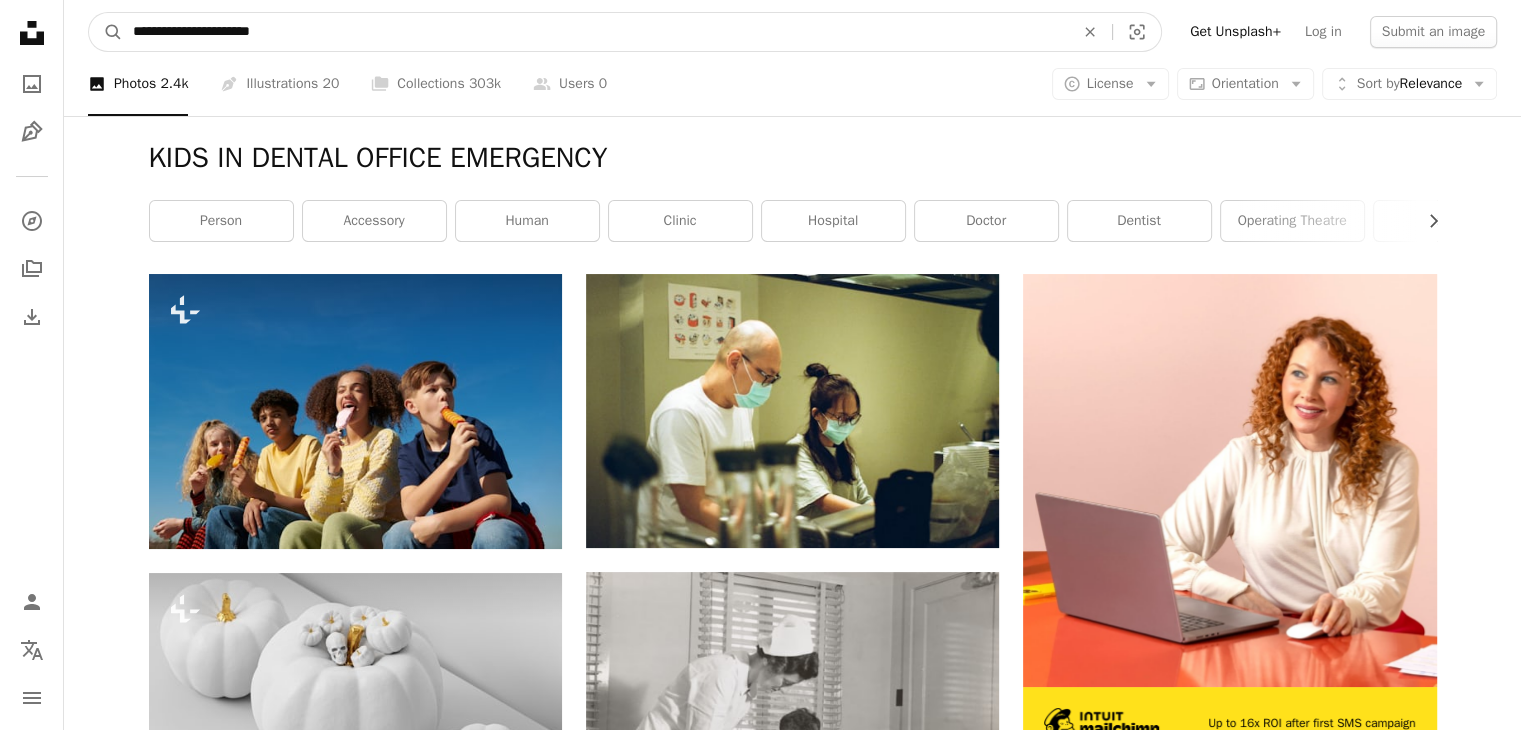 type on "**********" 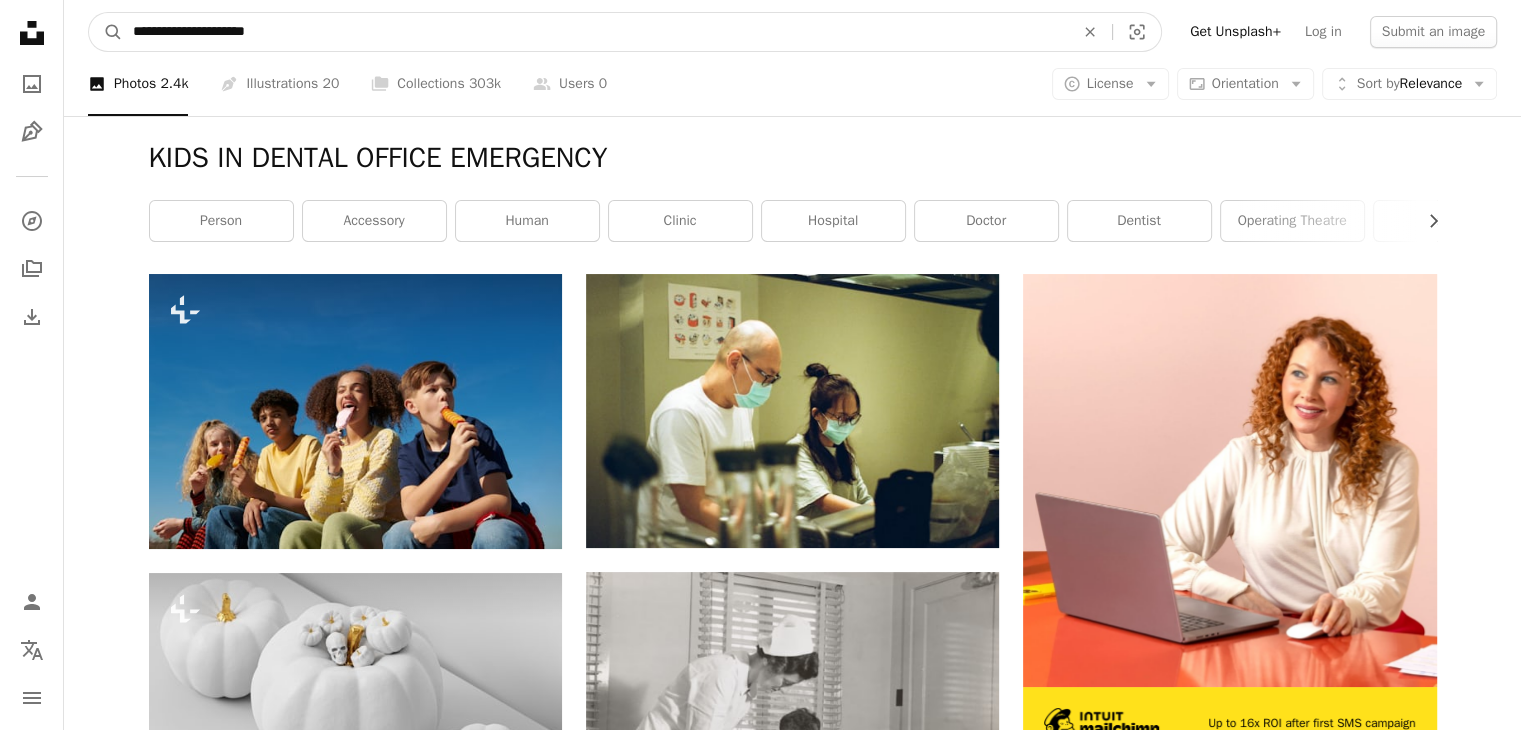 click on "A magnifying glass" at bounding box center [106, 32] 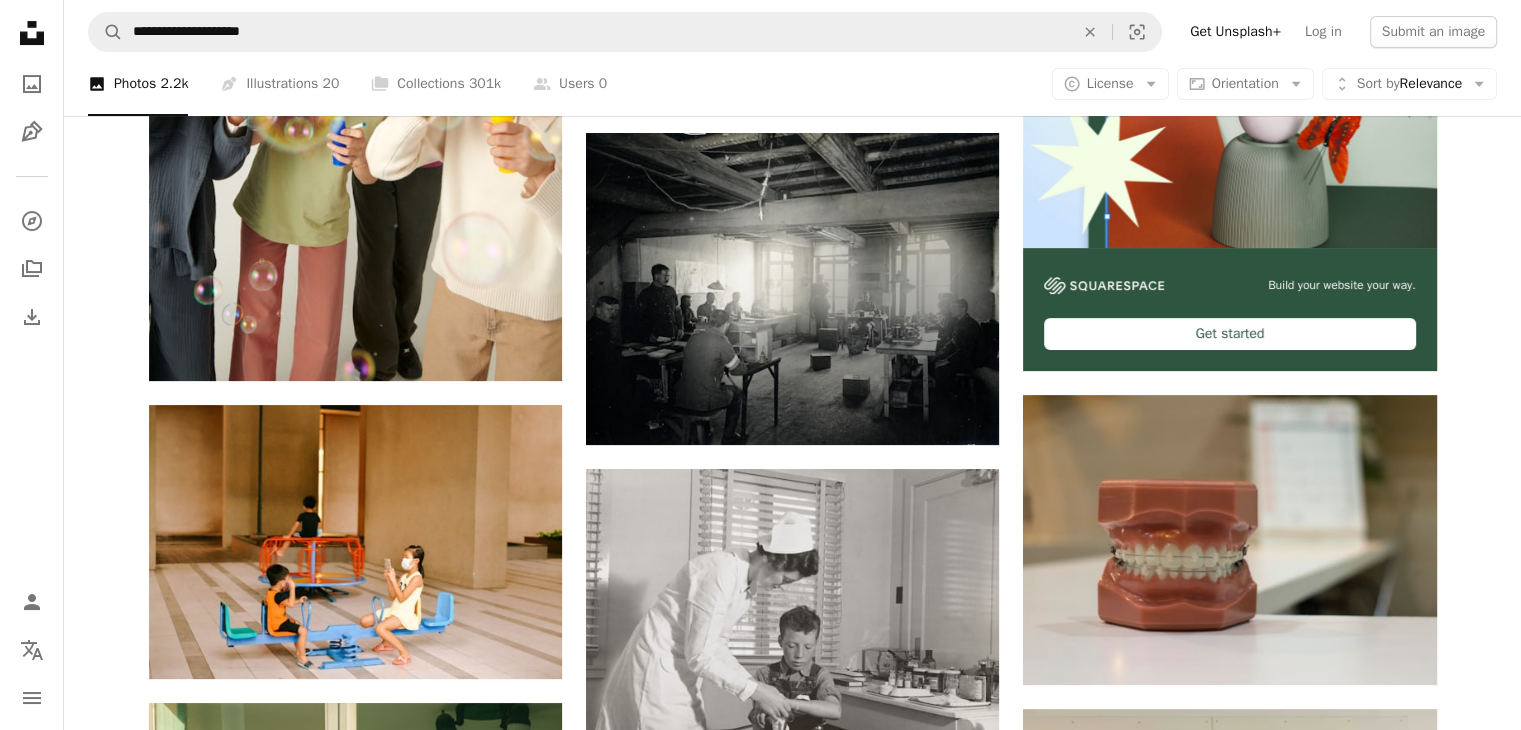 scroll, scrollTop: 200, scrollLeft: 0, axis: vertical 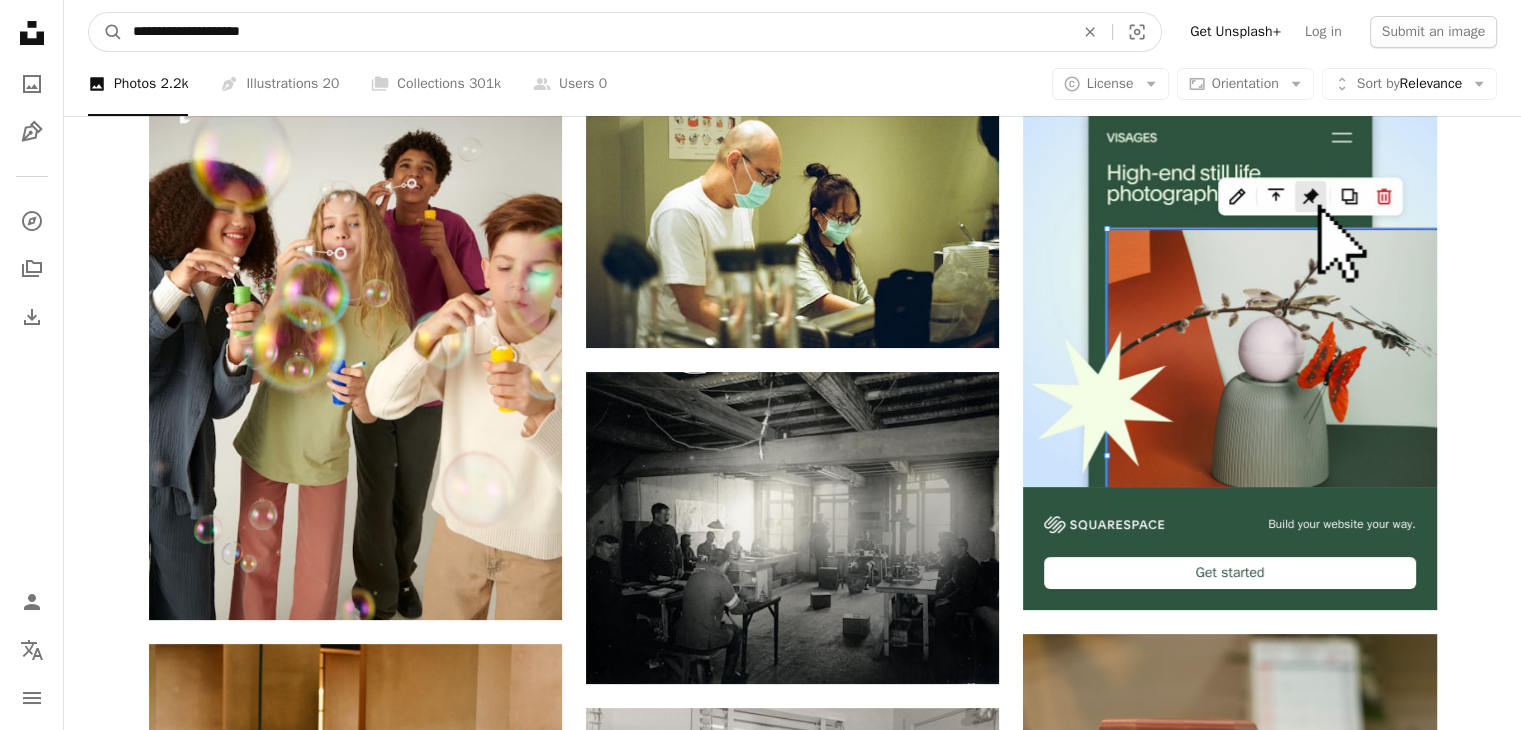 click on "**********" at bounding box center (595, 32) 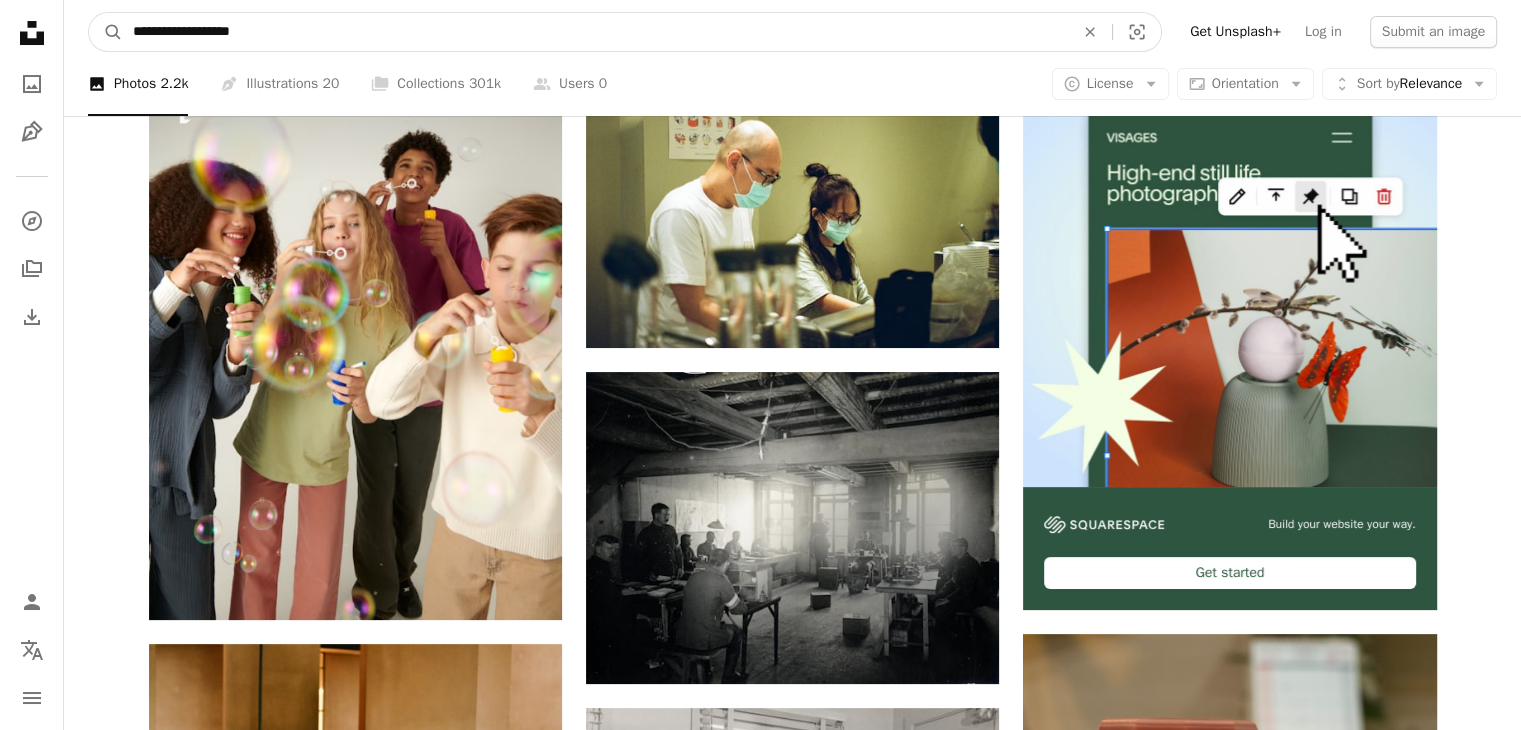 type on "**********" 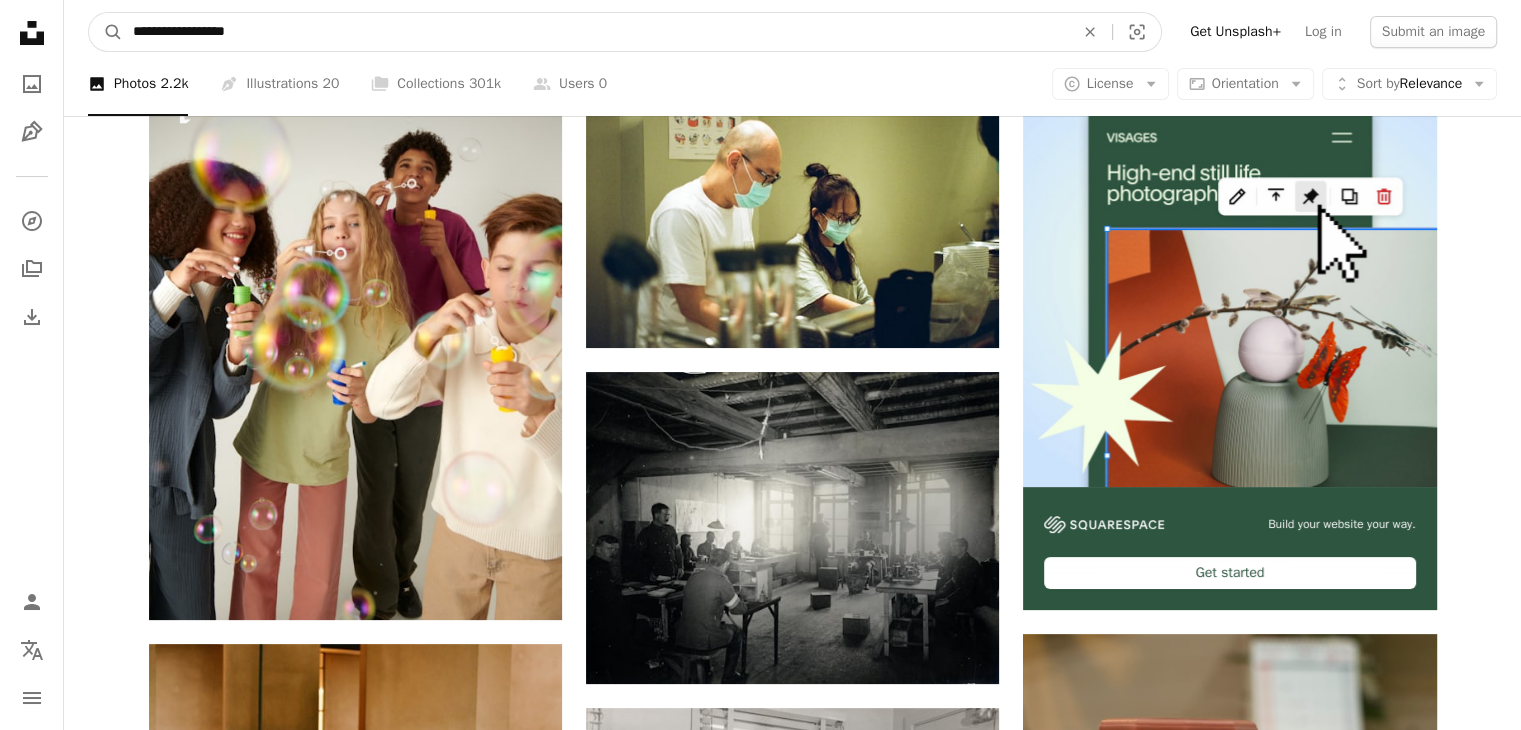 click on "A magnifying glass" at bounding box center [106, 32] 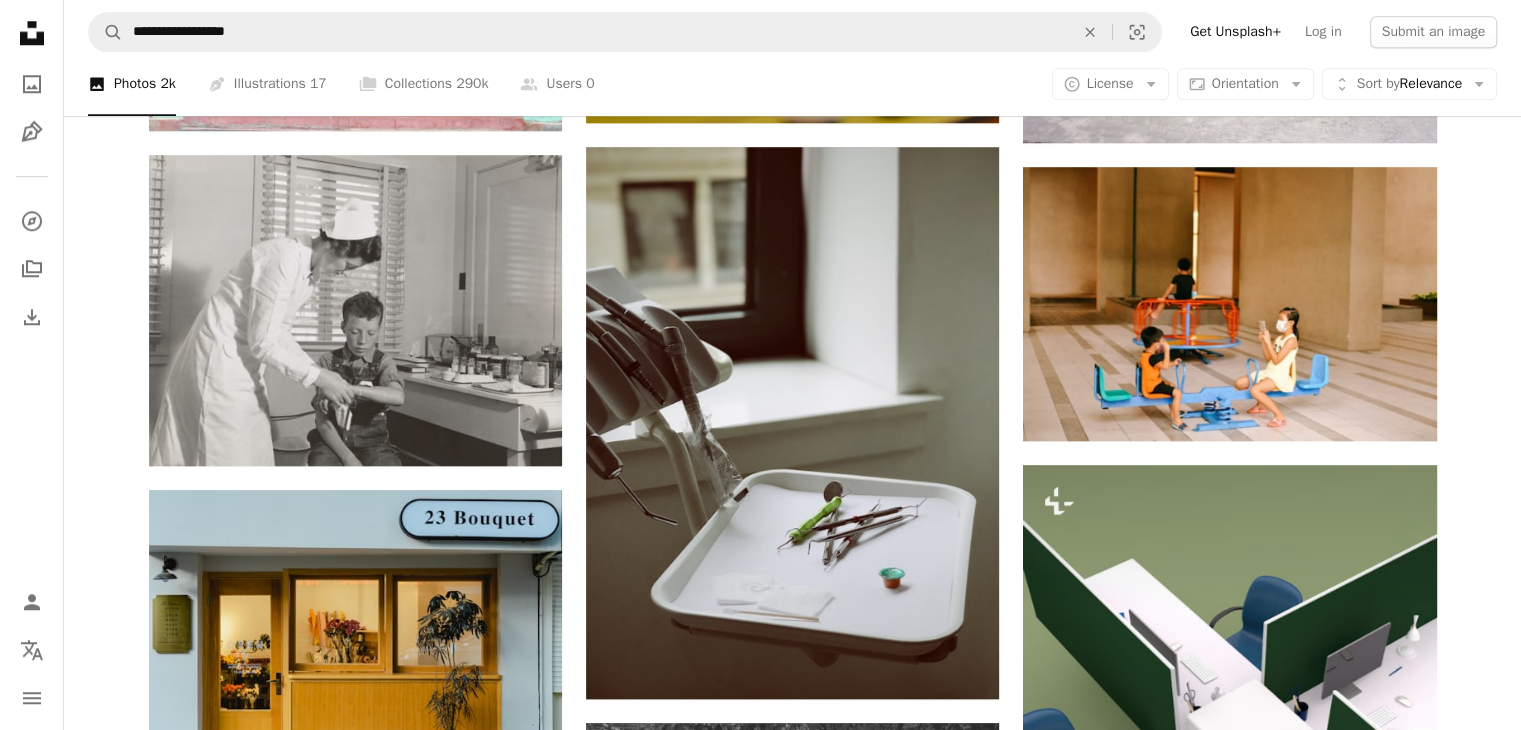 scroll, scrollTop: 1700, scrollLeft: 0, axis: vertical 